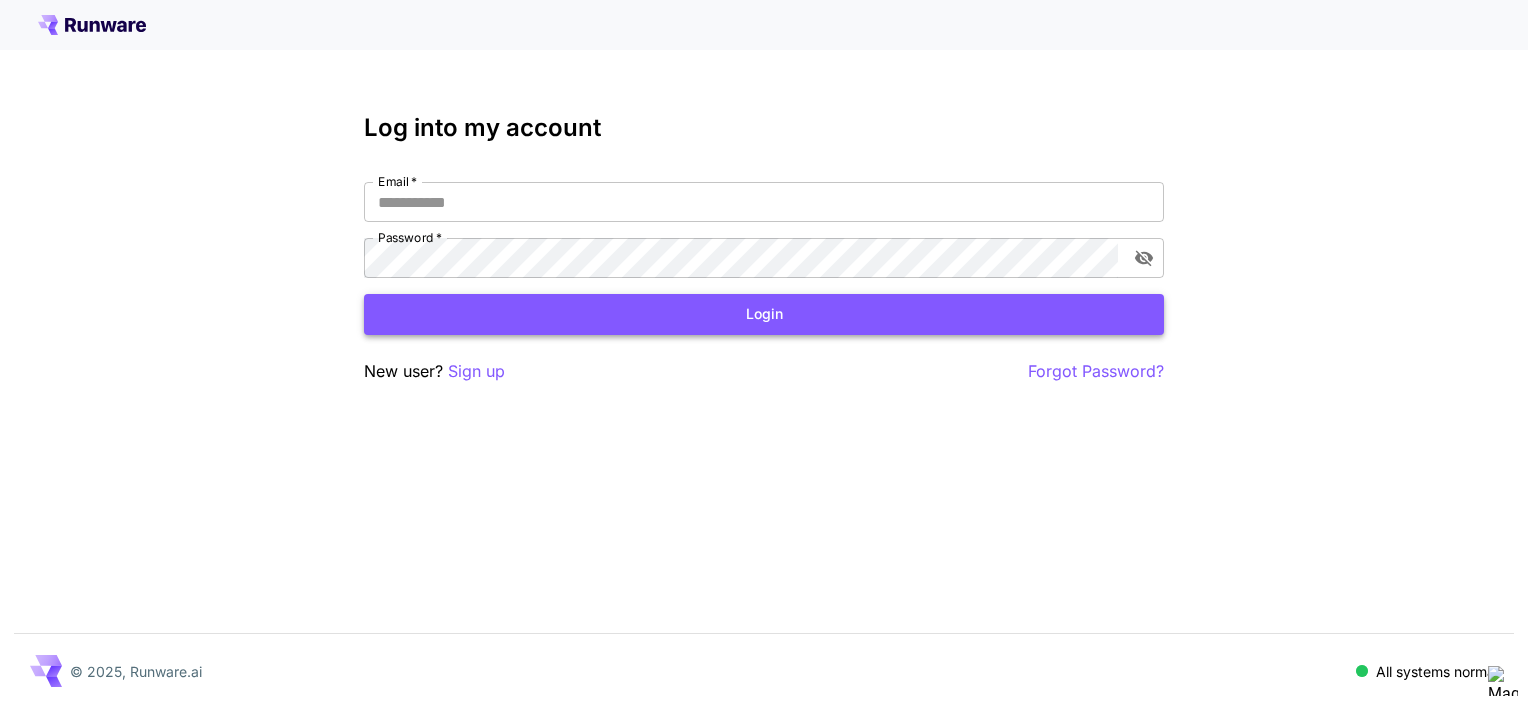 scroll, scrollTop: 0, scrollLeft: 0, axis: both 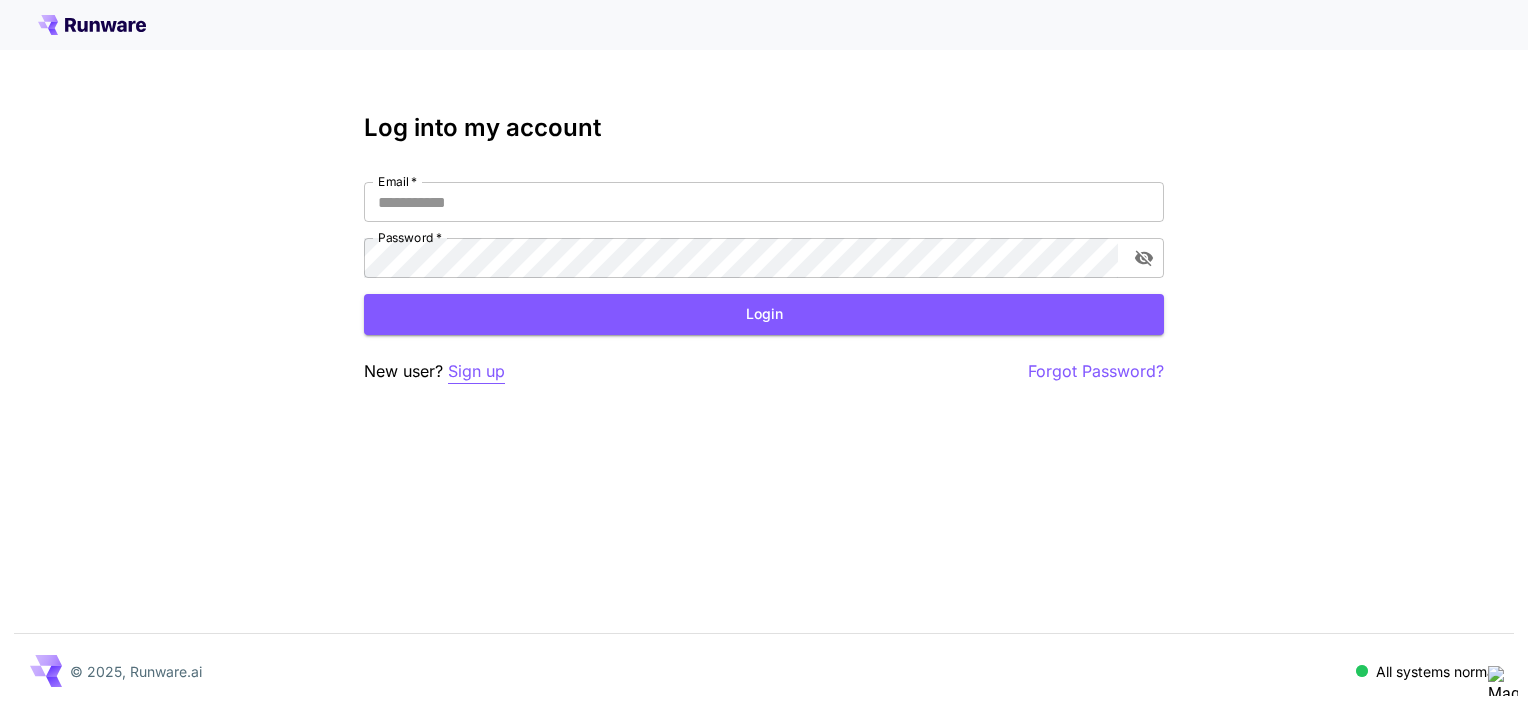 click on "Sign up" at bounding box center [476, 371] 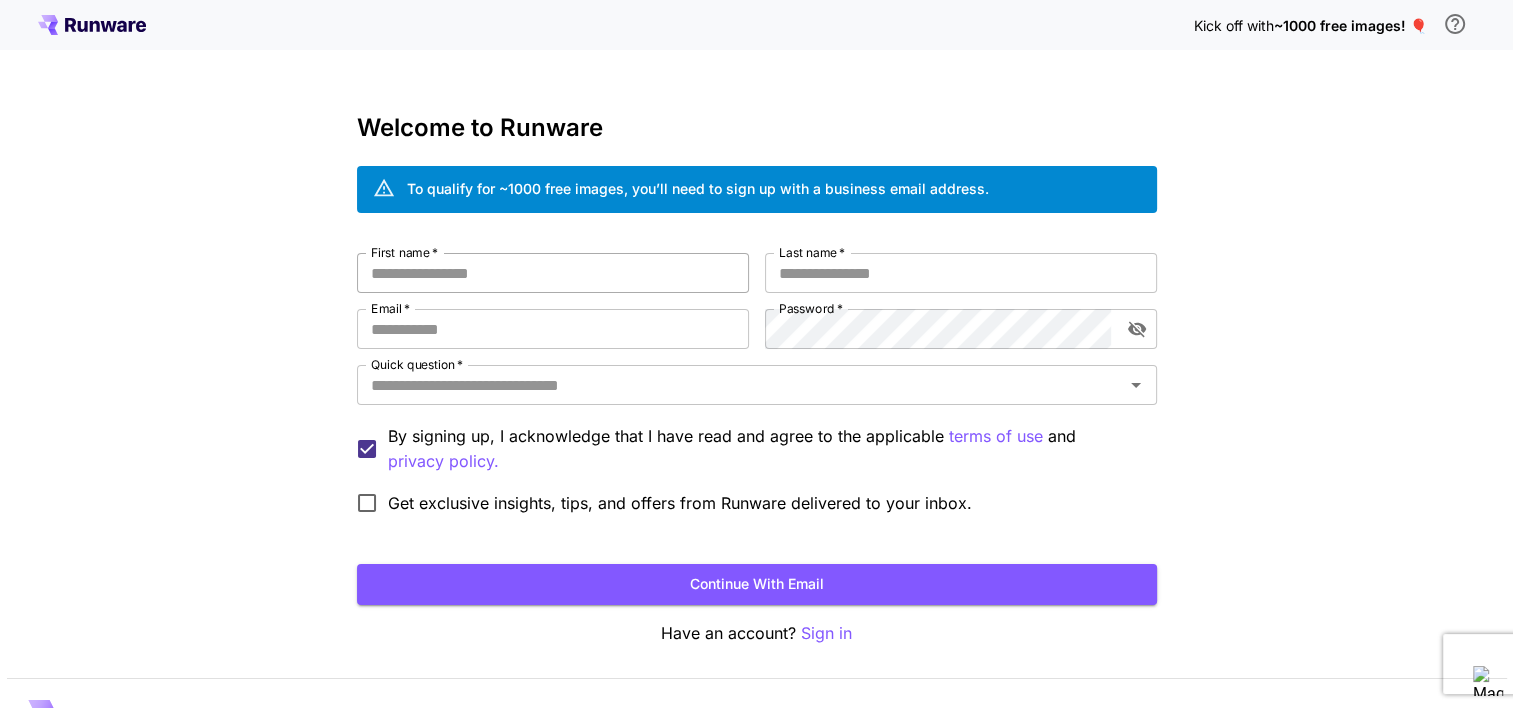 click on "First name   *" at bounding box center [553, 273] 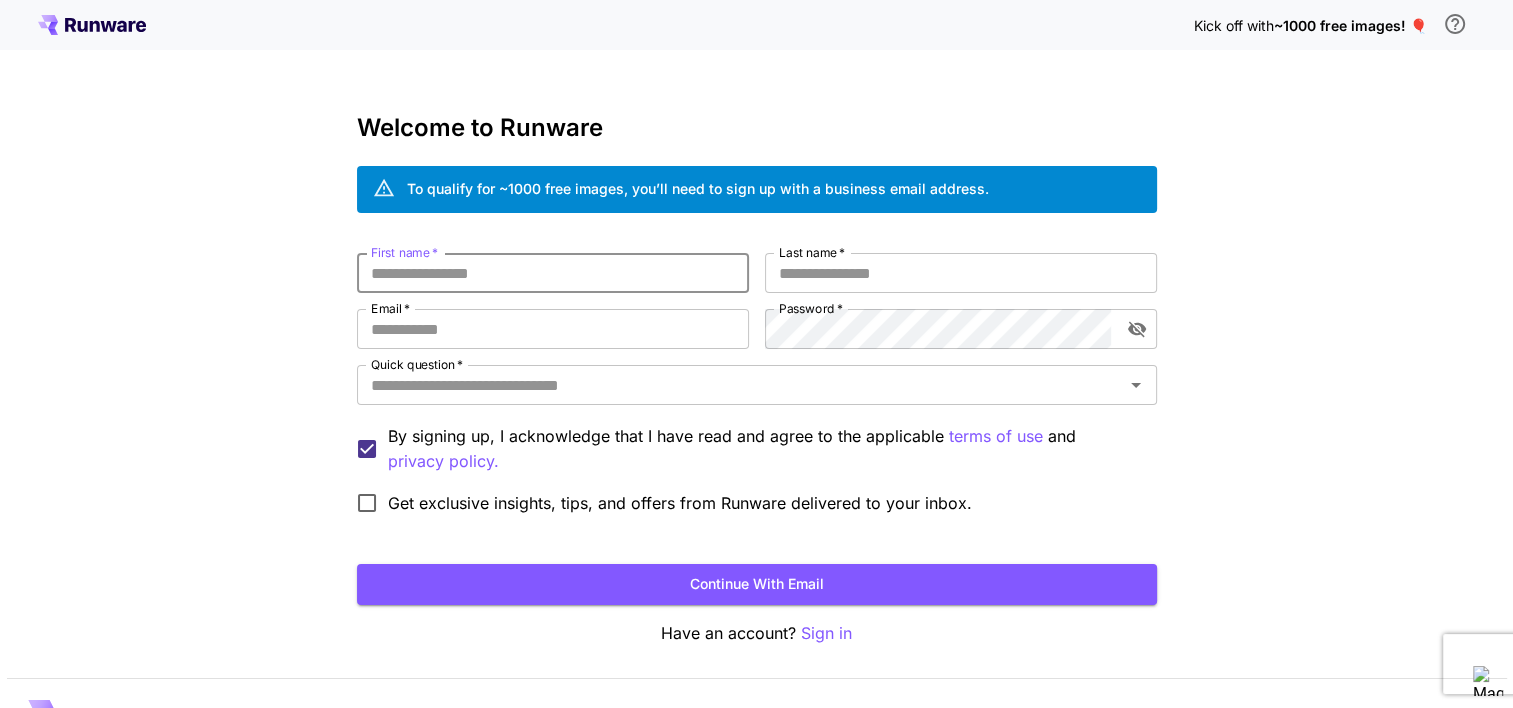type on "*" 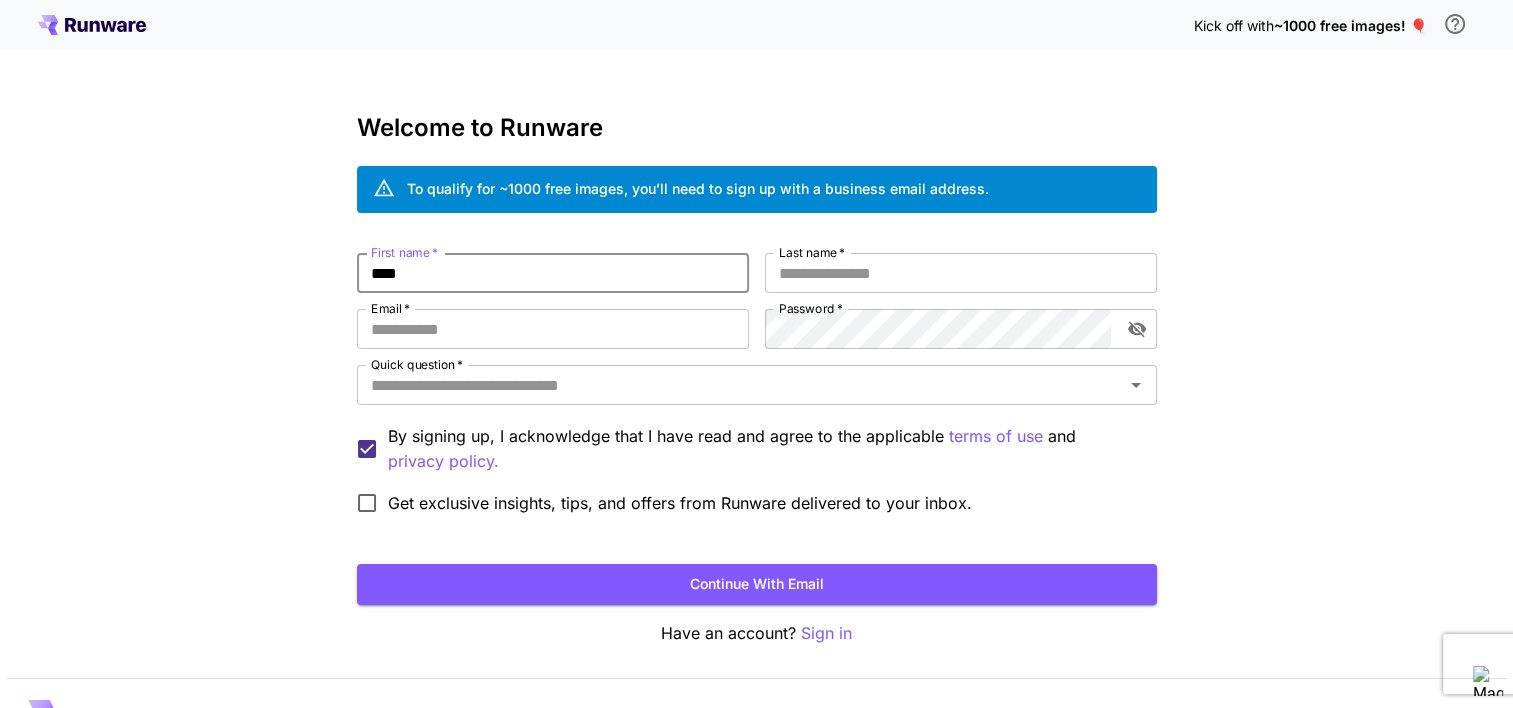 type on "*****" 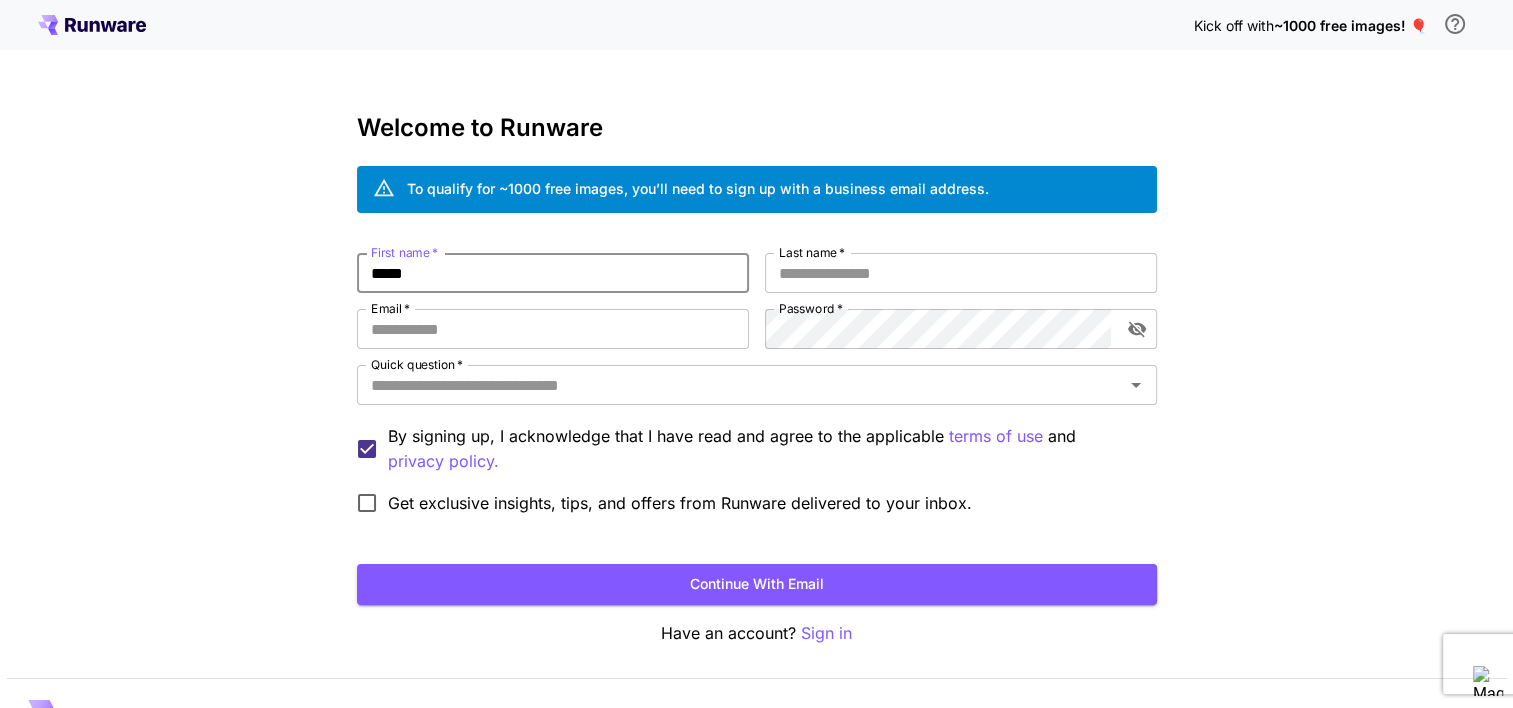 type on "*****" 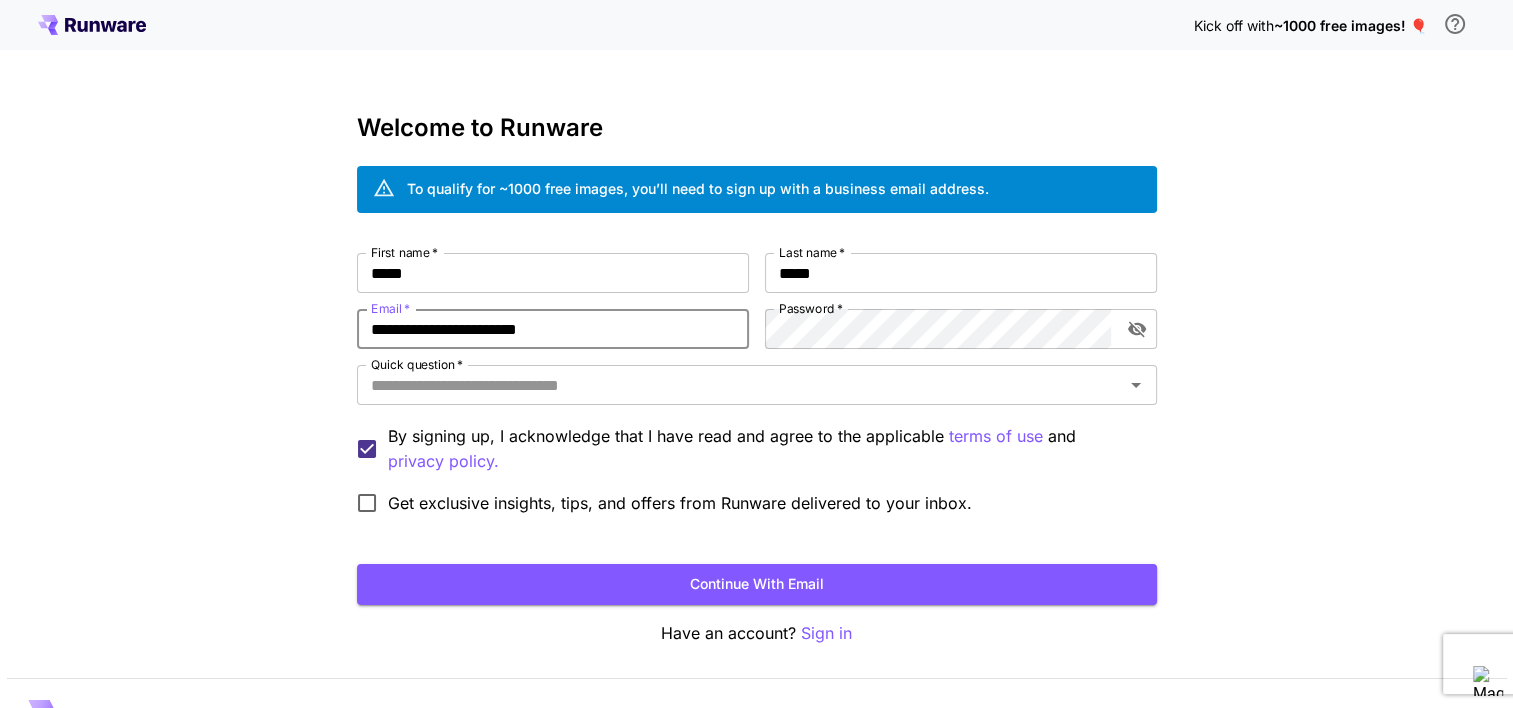 drag, startPoint x: 604, startPoint y: 333, endPoint x: 290, endPoint y: 356, distance: 314.84122 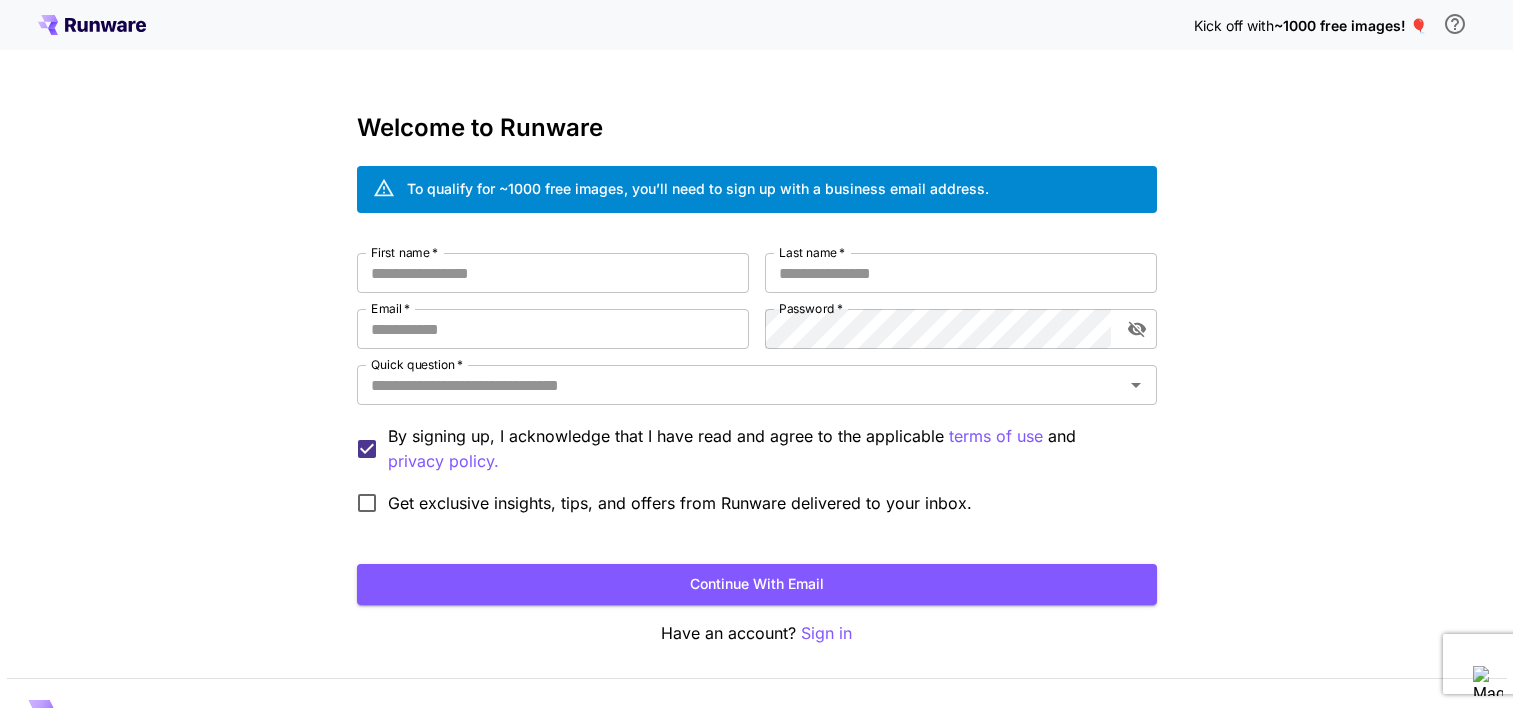 scroll, scrollTop: 0, scrollLeft: 0, axis: both 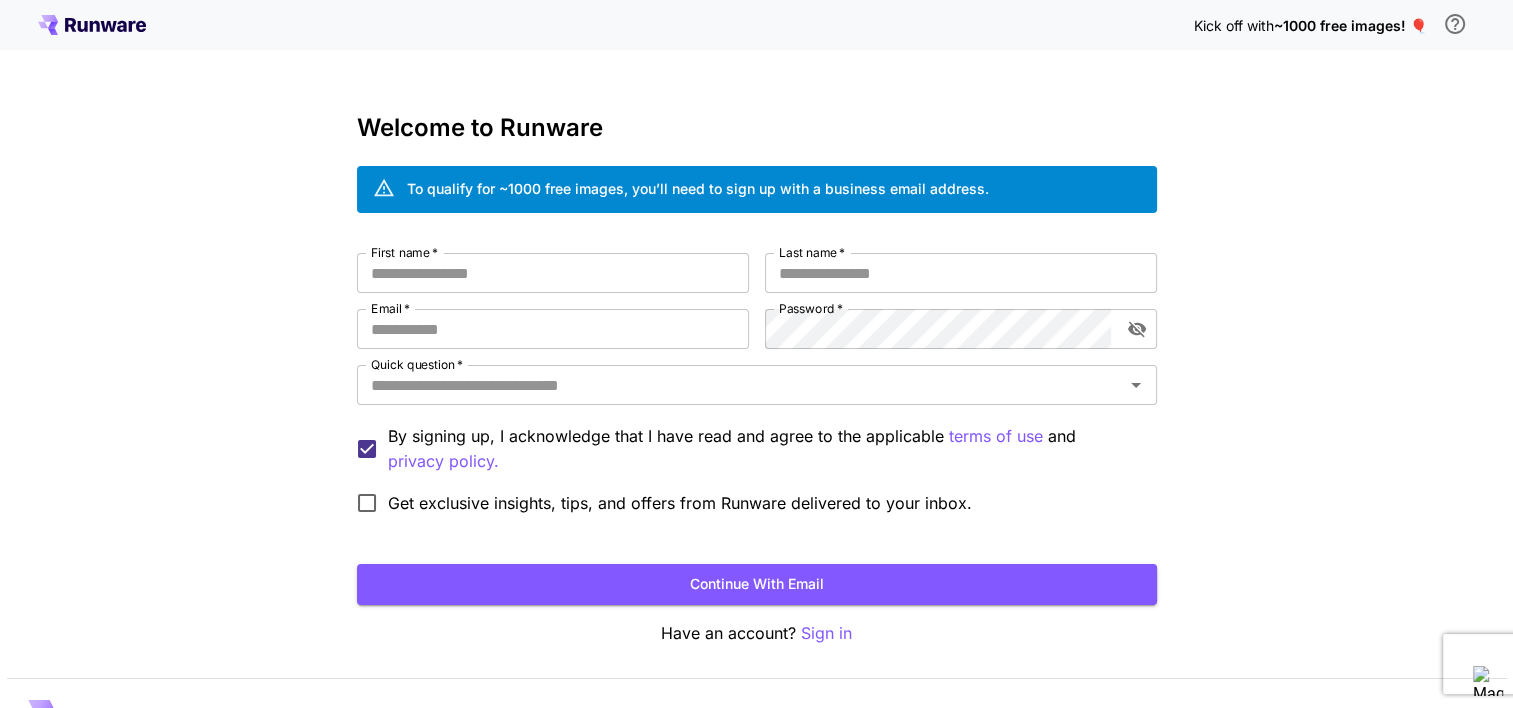 click on "First name   *" at bounding box center [404, 252] 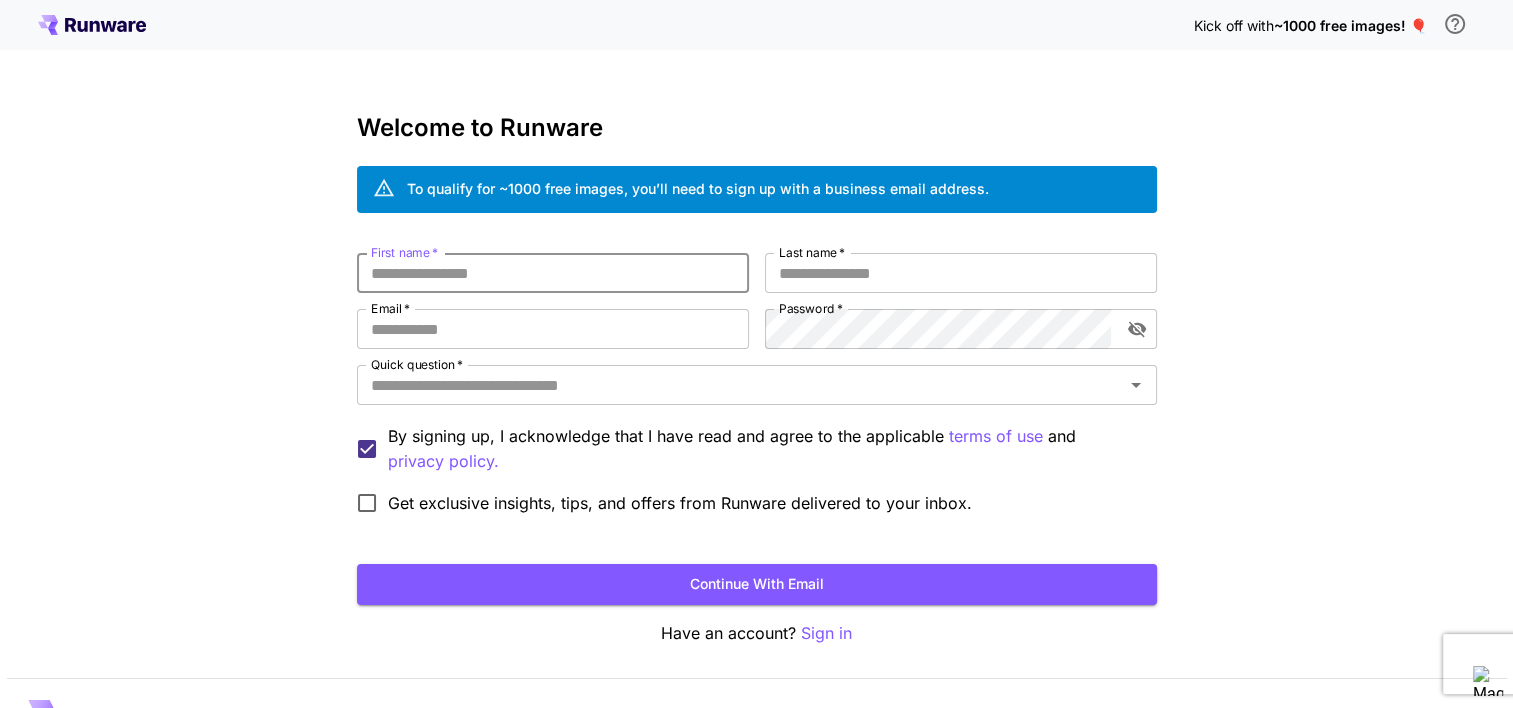 type on "*" 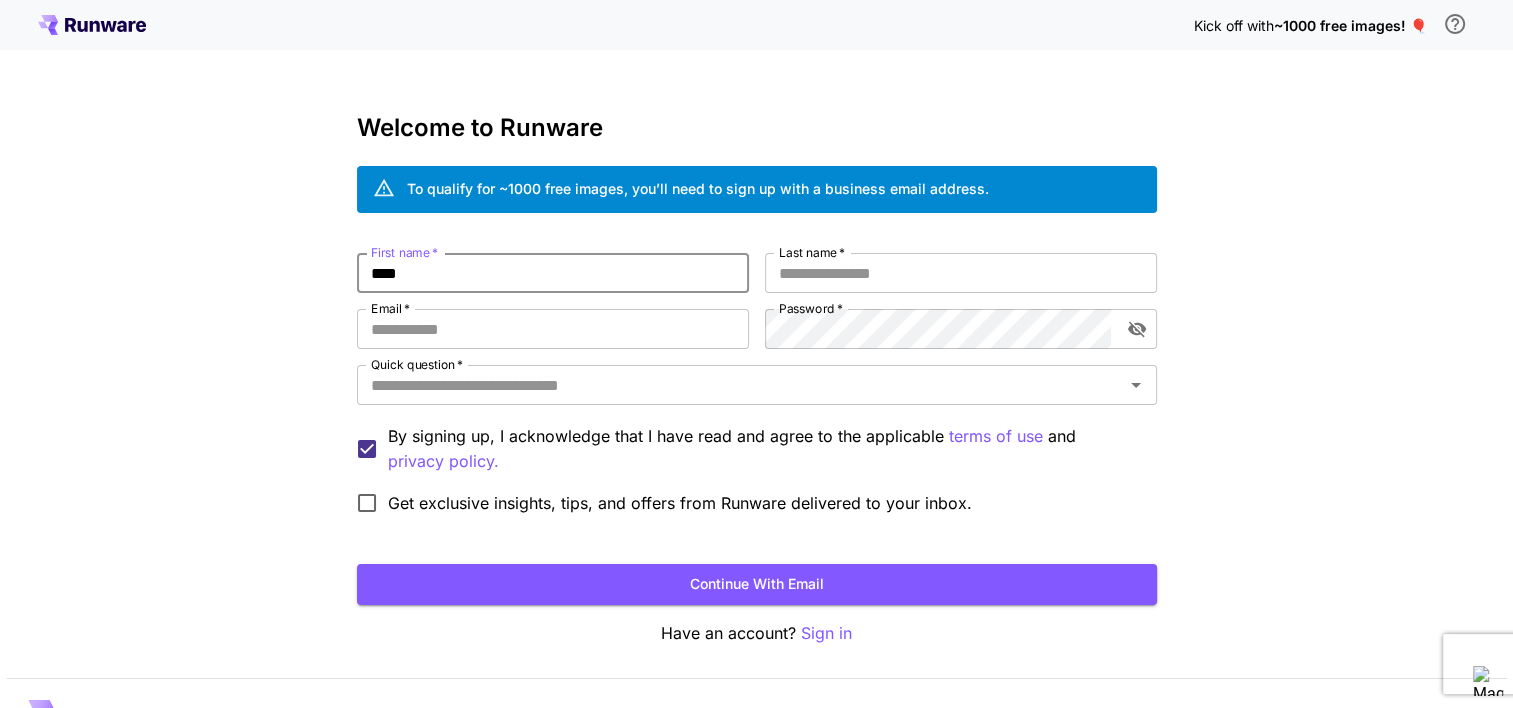 type on "*****" 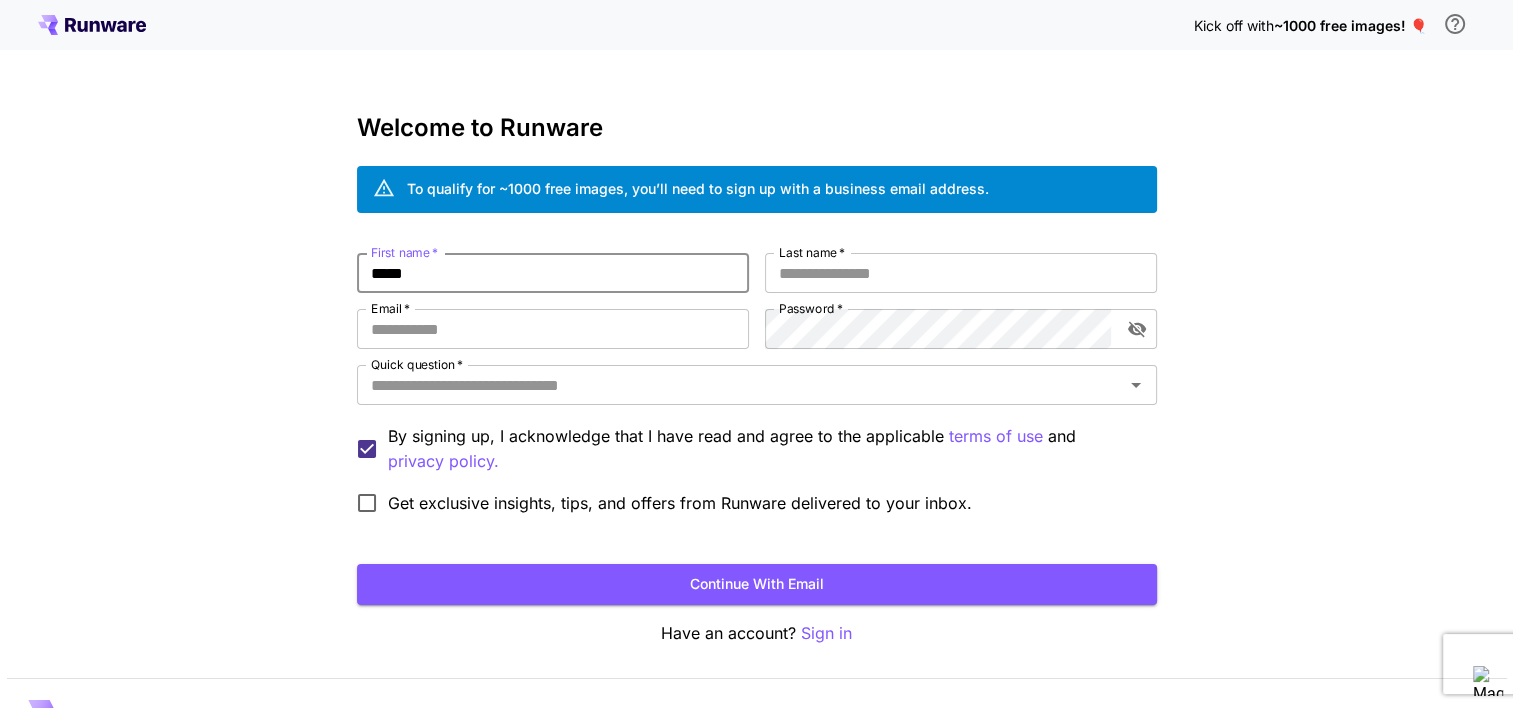 type on "*****" 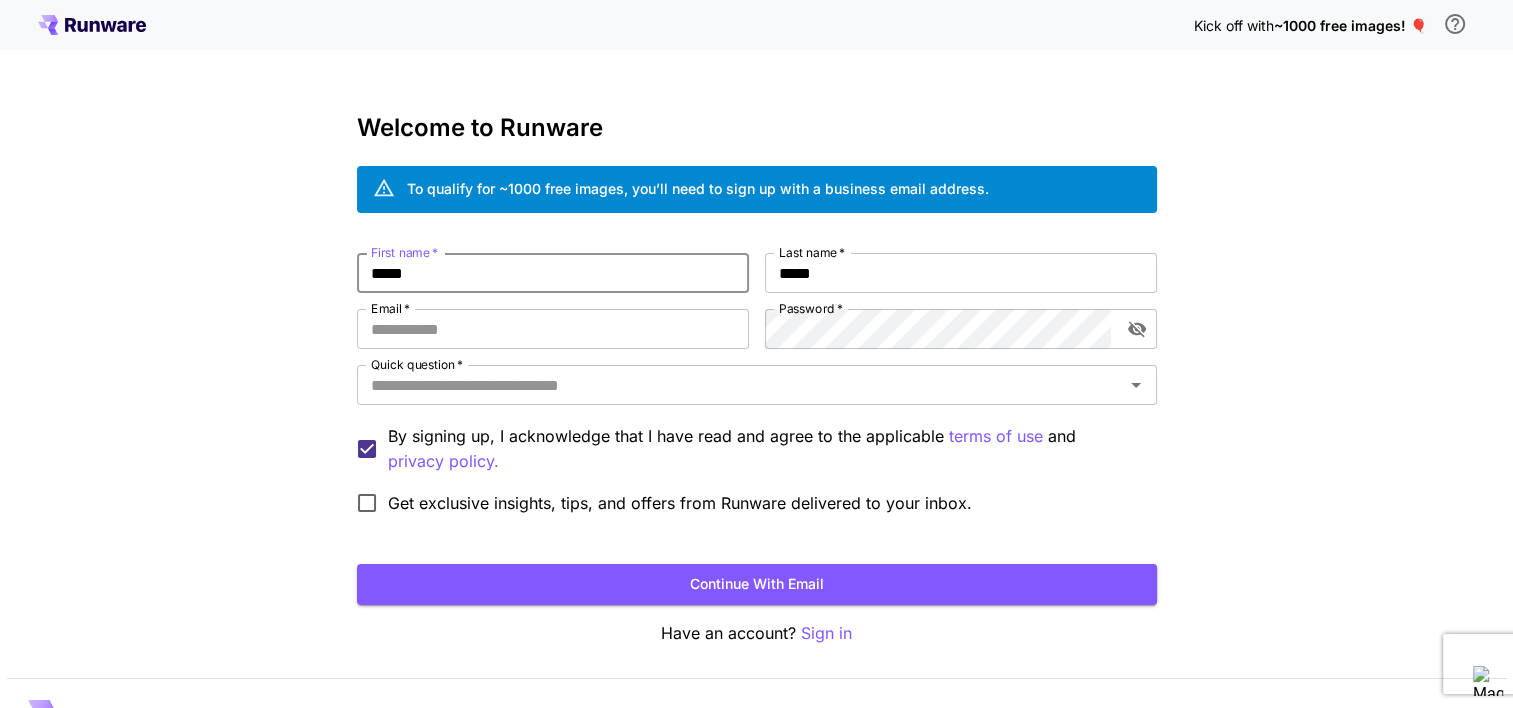 type on "**********" 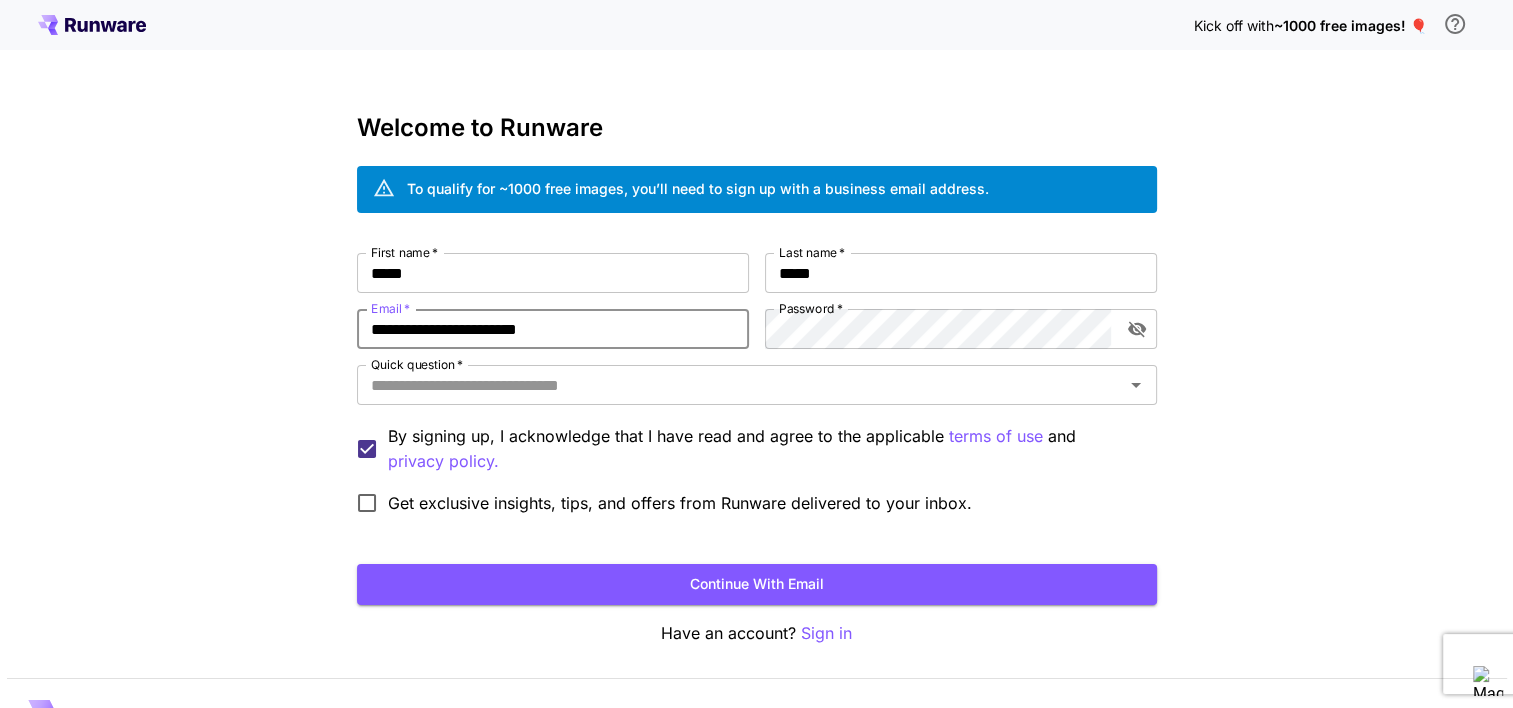 drag, startPoint x: 682, startPoint y: 324, endPoint x: 44, endPoint y: 254, distance: 641.8286 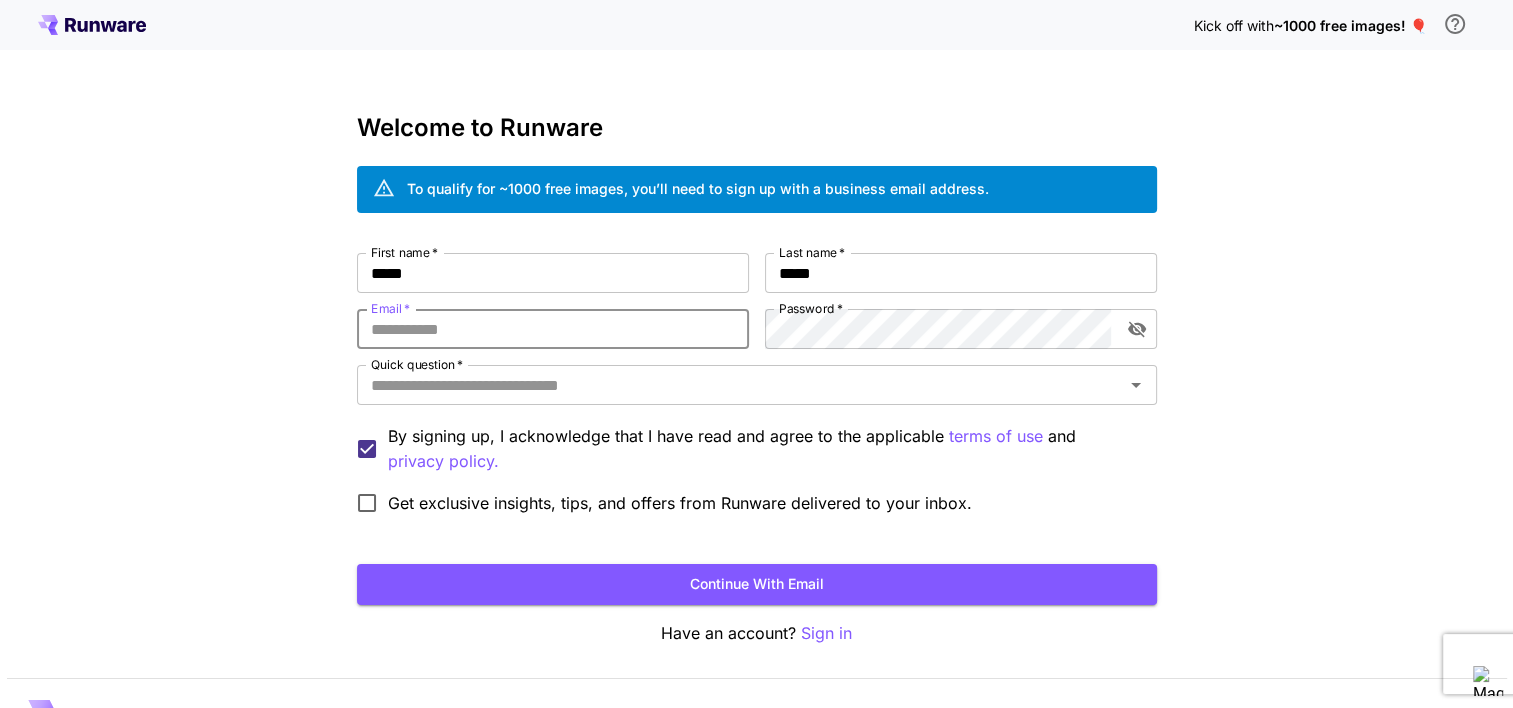 paste on "**********" 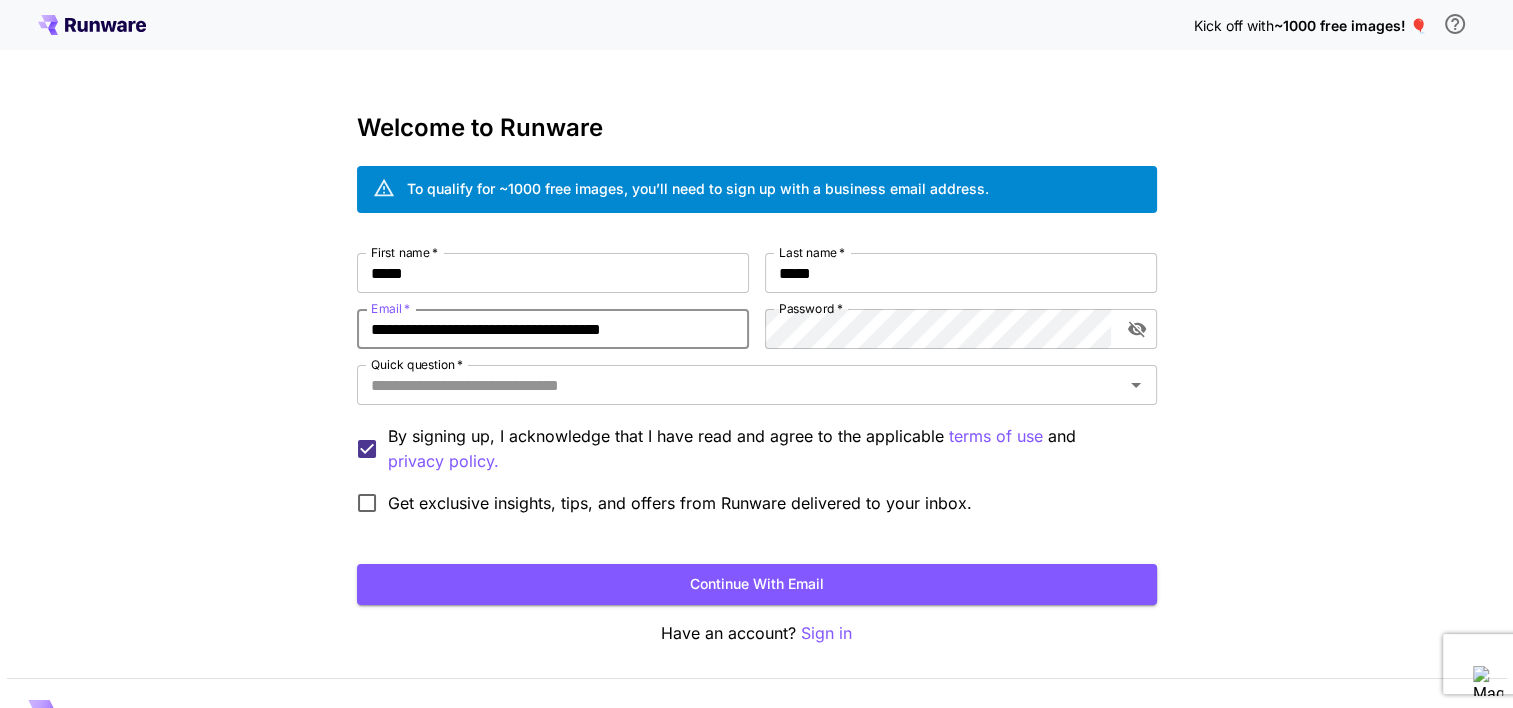 type on "**********" 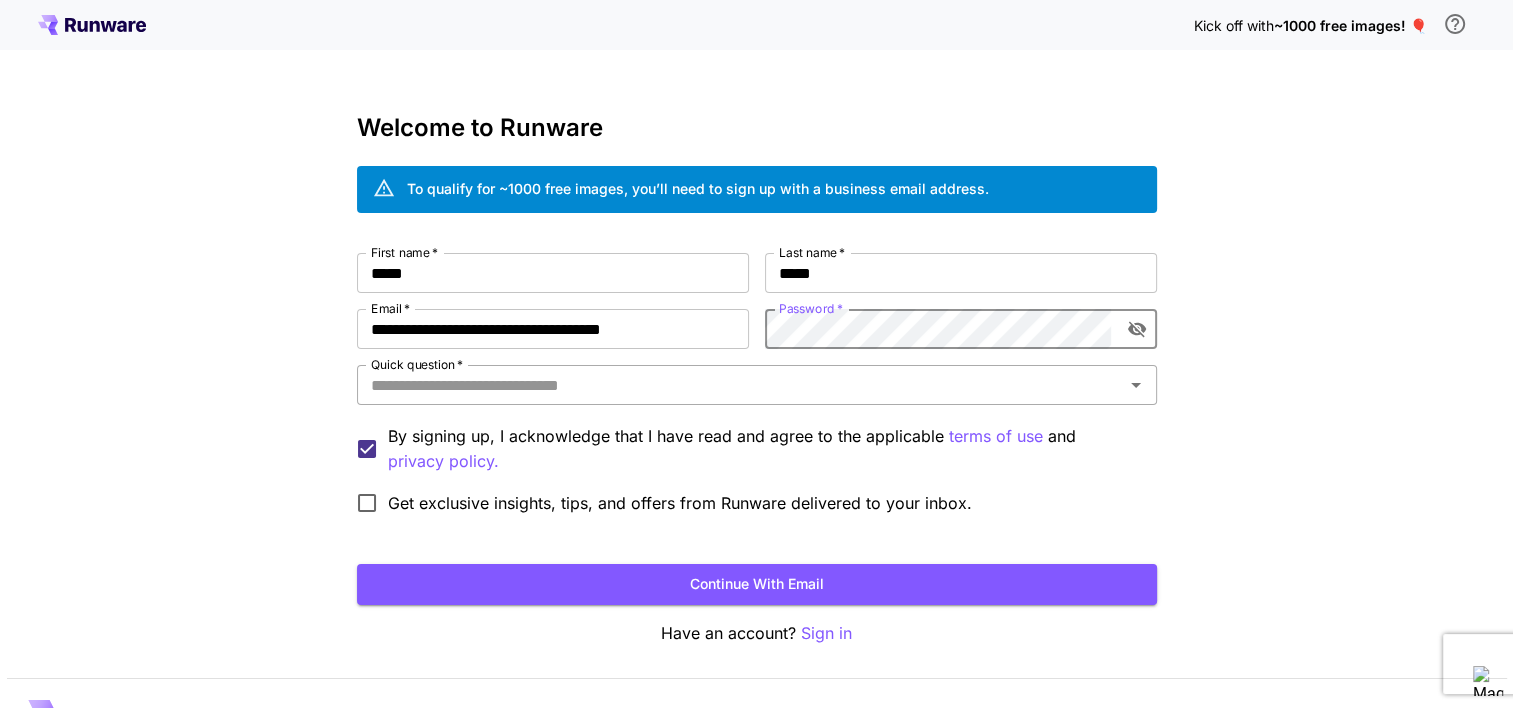 click on "Quick question   *" at bounding box center (740, 385) 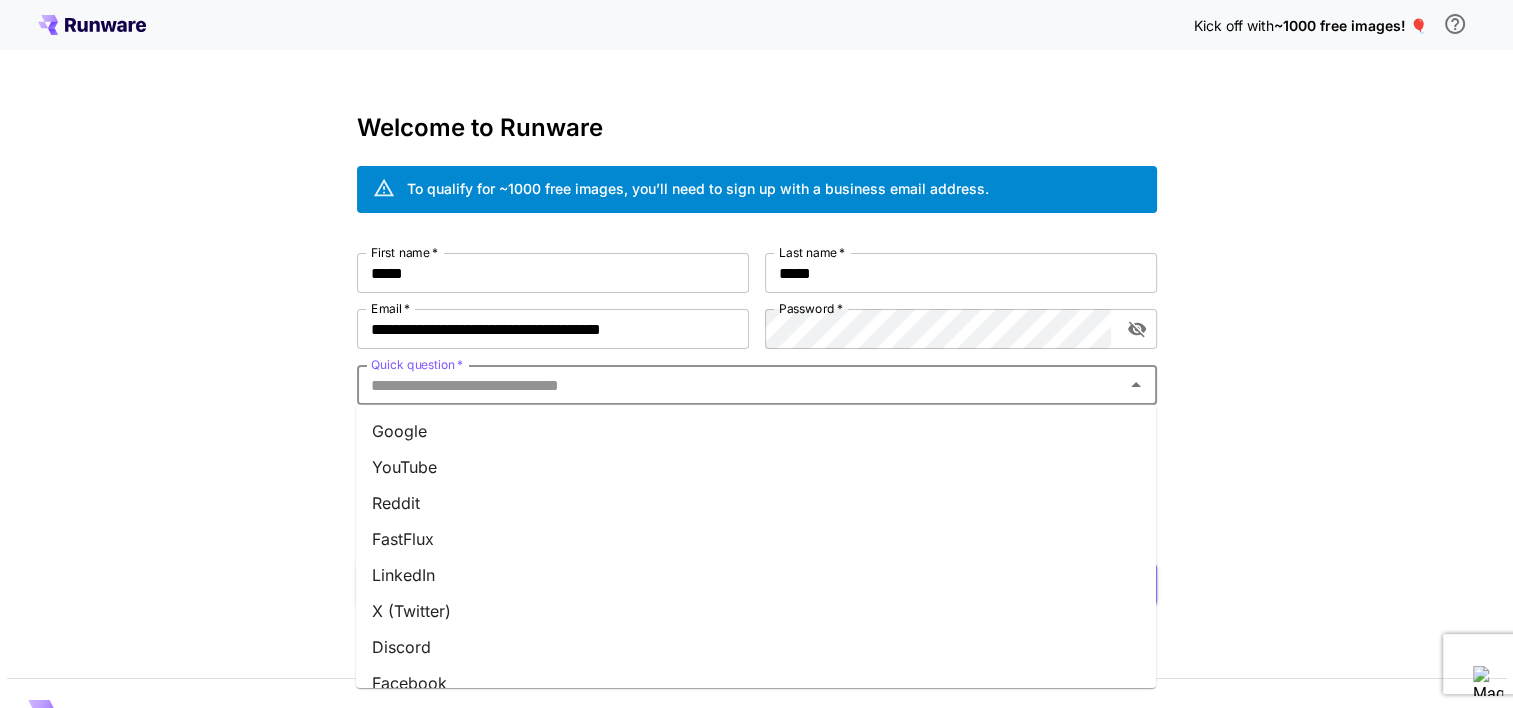 drag, startPoint x: 467, startPoint y: 465, endPoint x: 511, endPoint y: 397, distance: 80.99383 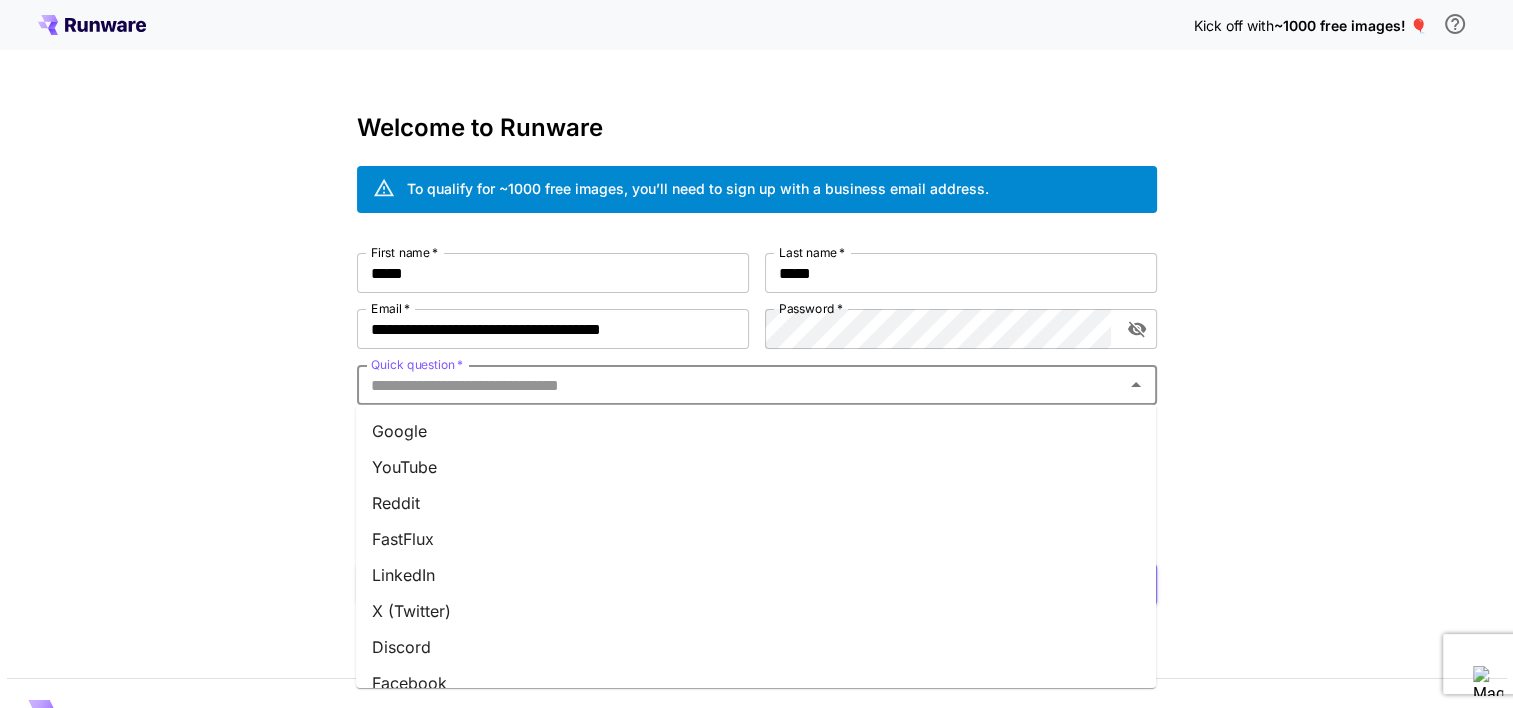 click on "Kick off with  ~1000 free images! 🎈 Welcome to Runware To qualify for ~1000 free images, you’ll need to sign up with a business email address. First name   * [NAME] First name   * Last name   * [NAME] Last name   * Email   * [EMAIL] Email   * Password   * Password   * Quick question   * Quick question   * By signing up, I acknowledge that I have read and agree to the applicable   terms of use     and   privacy policy.   Get exclusive insights, tips, and offers from Runware delivered to your inbox. Continue with email Have an account?   Sign in © 2025, Runware.ai All systems normal
Google YouTube Reddit FastFlux LinkedIn X (Twitter) Discord Facebook Instagram TikTok Telegram Word of mouth At an event Team invite Other" at bounding box center (756, 376) 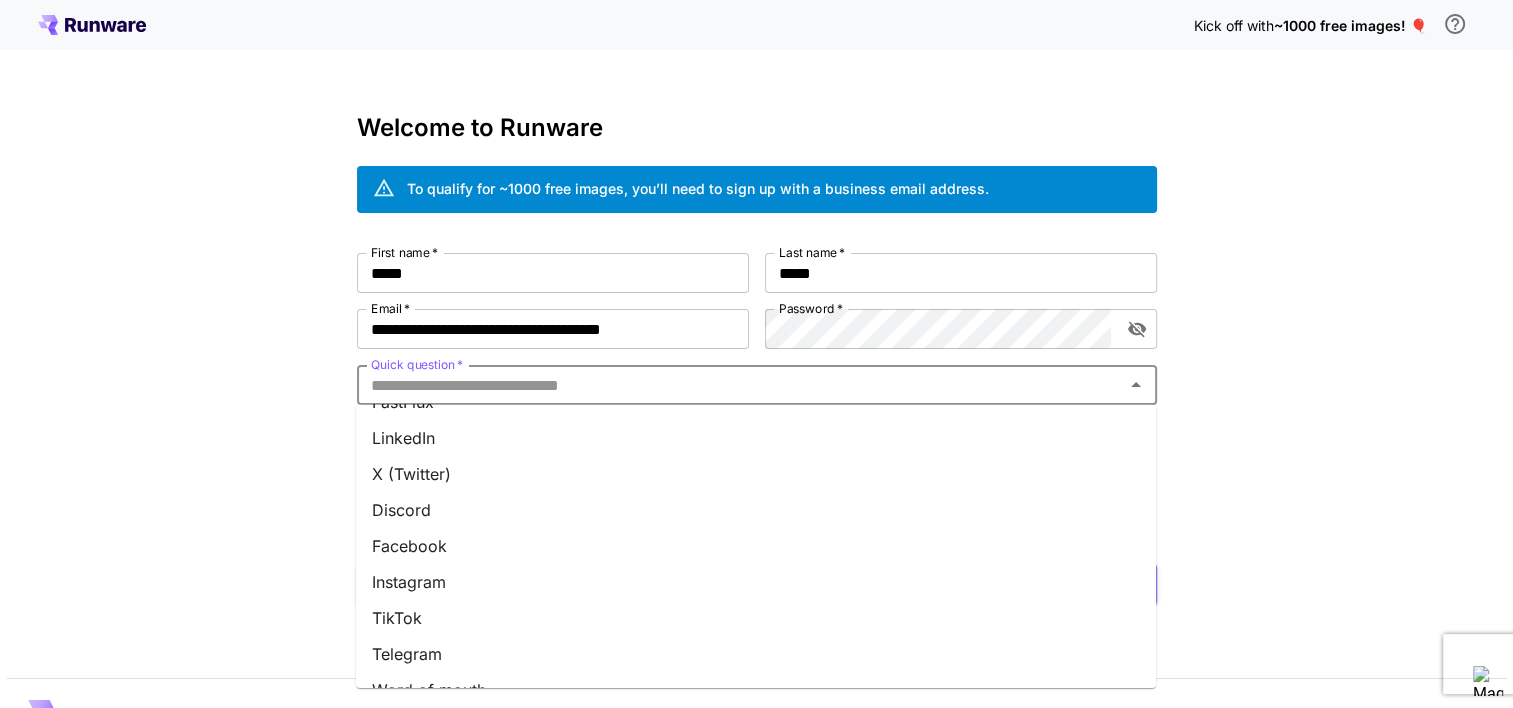 scroll, scrollTop: 139, scrollLeft: 0, axis: vertical 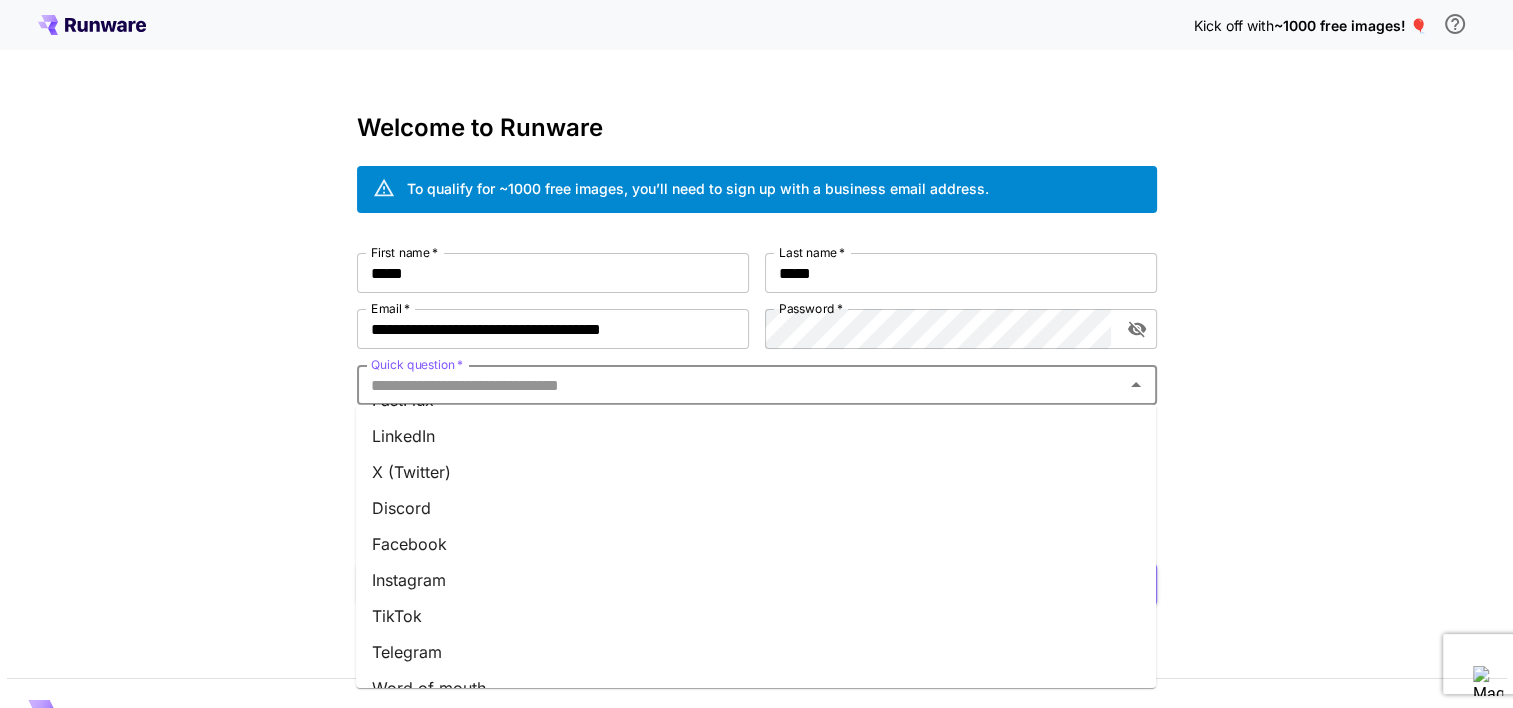 click on "LinkedIn" at bounding box center [756, 436] 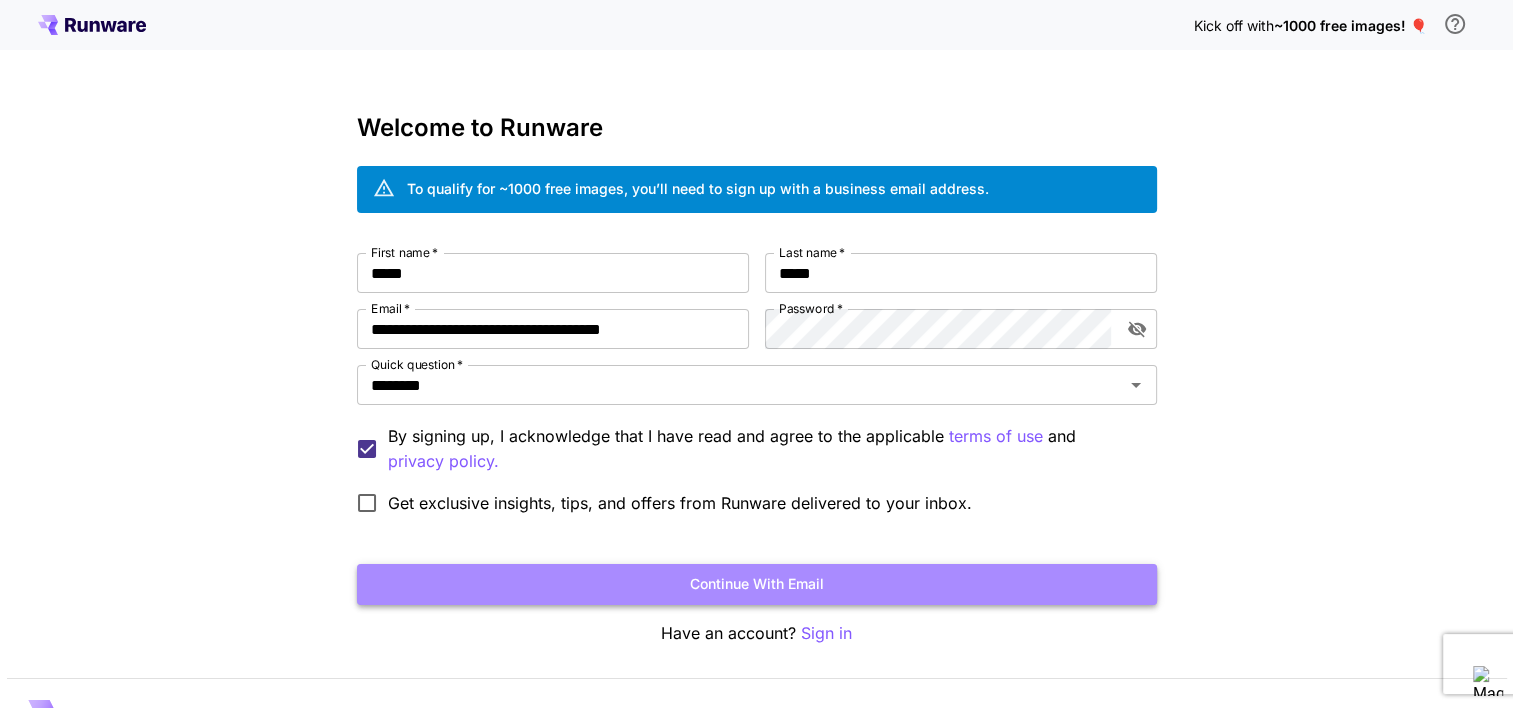 click on "Continue with email" at bounding box center (757, 584) 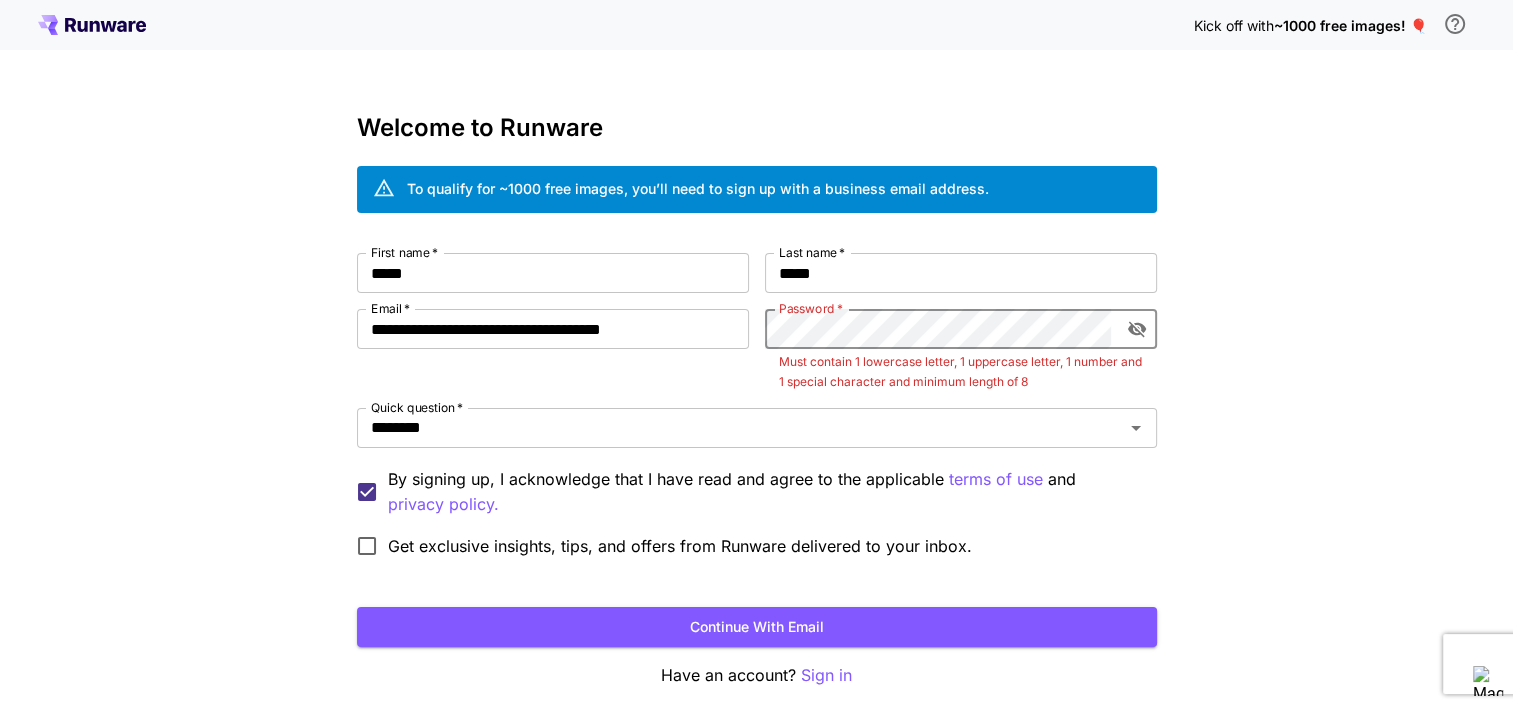 click 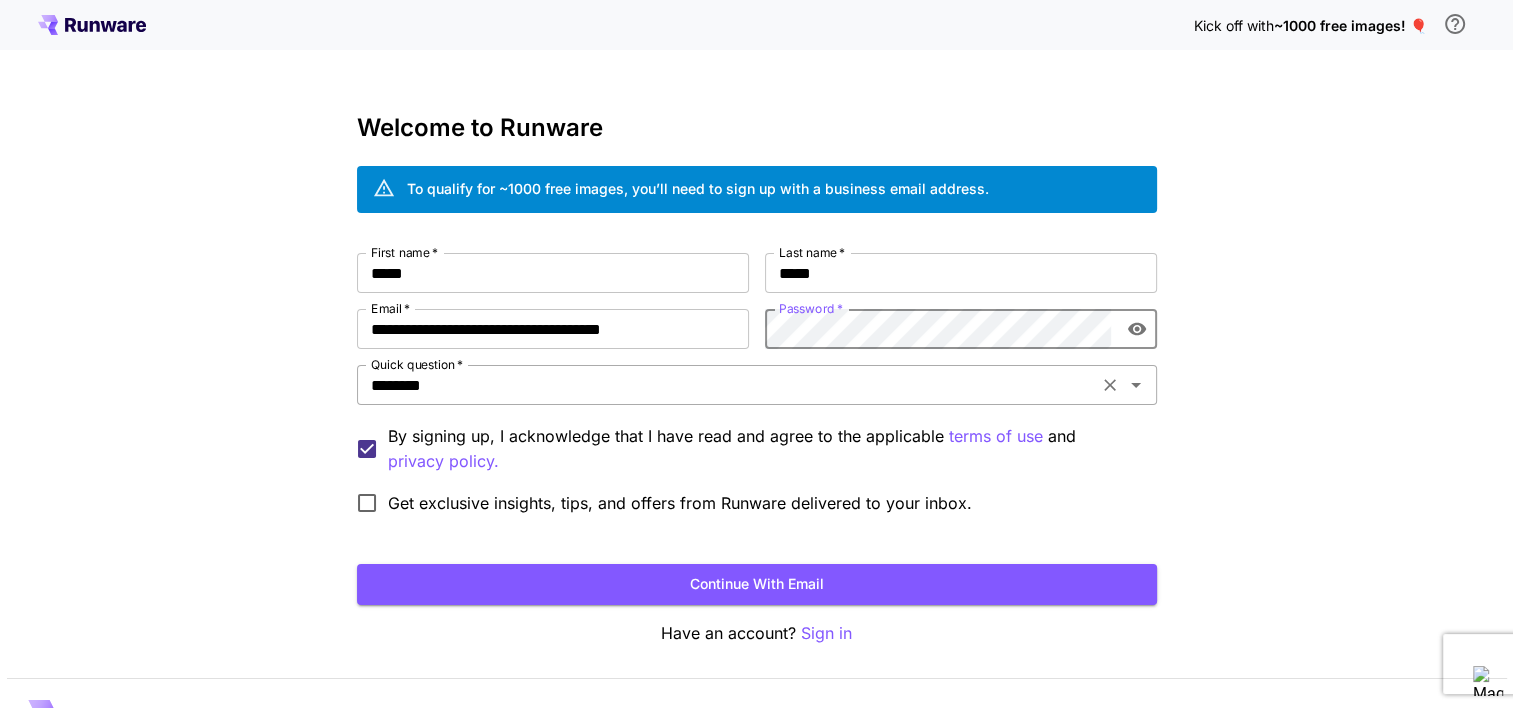 click on "********" at bounding box center (727, 385) 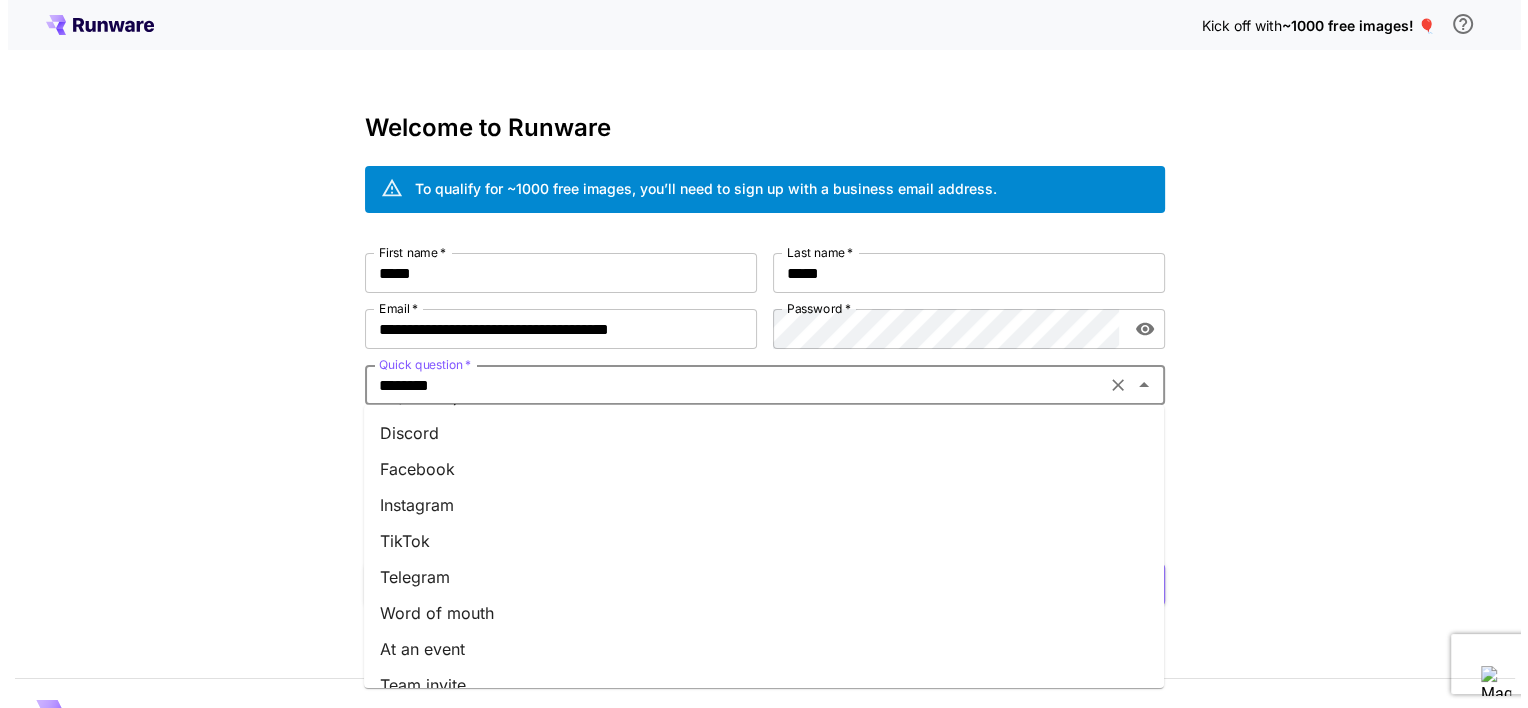 scroll, scrollTop: 272, scrollLeft: 0, axis: vertical 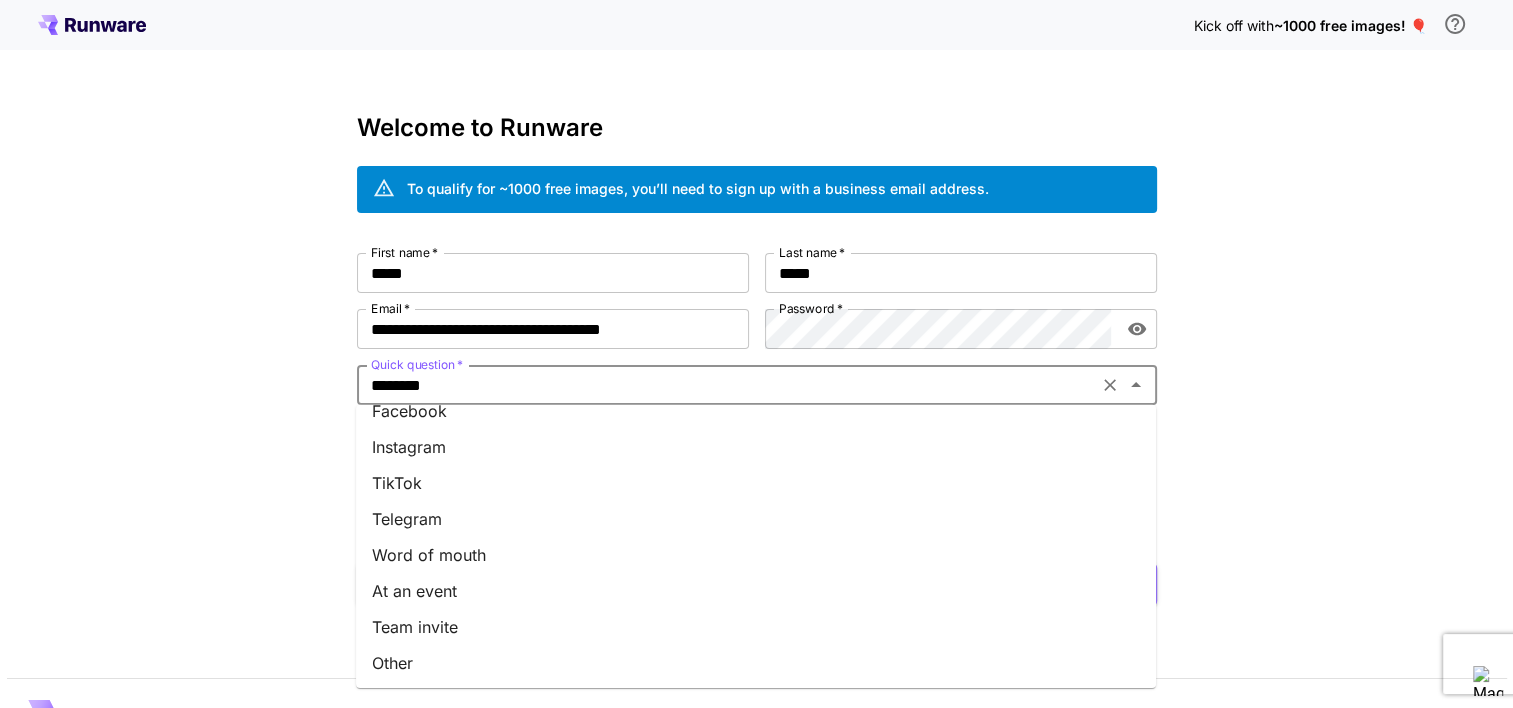 click on "At an event" at bounding box center (756, 591) 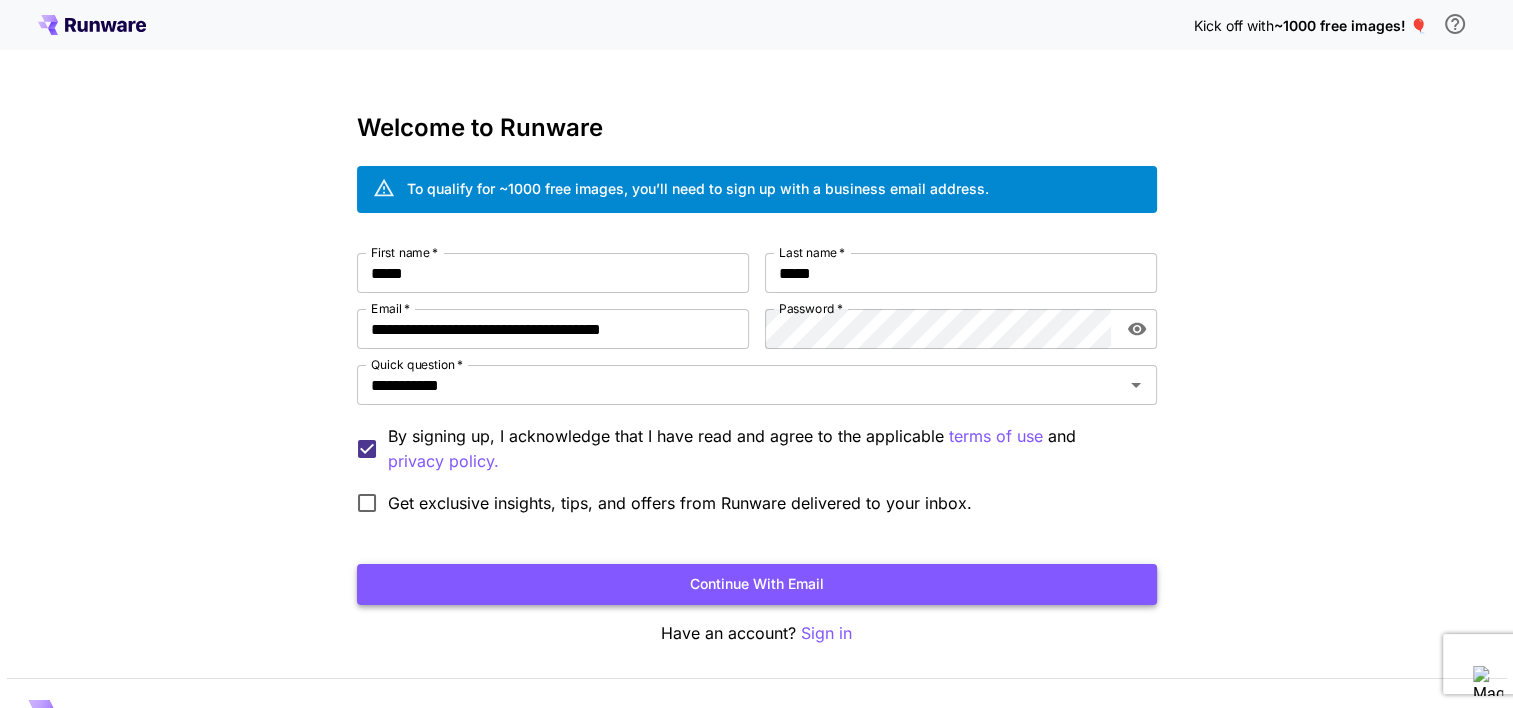 click on "Continue with email" at bounding box center (757, 584) 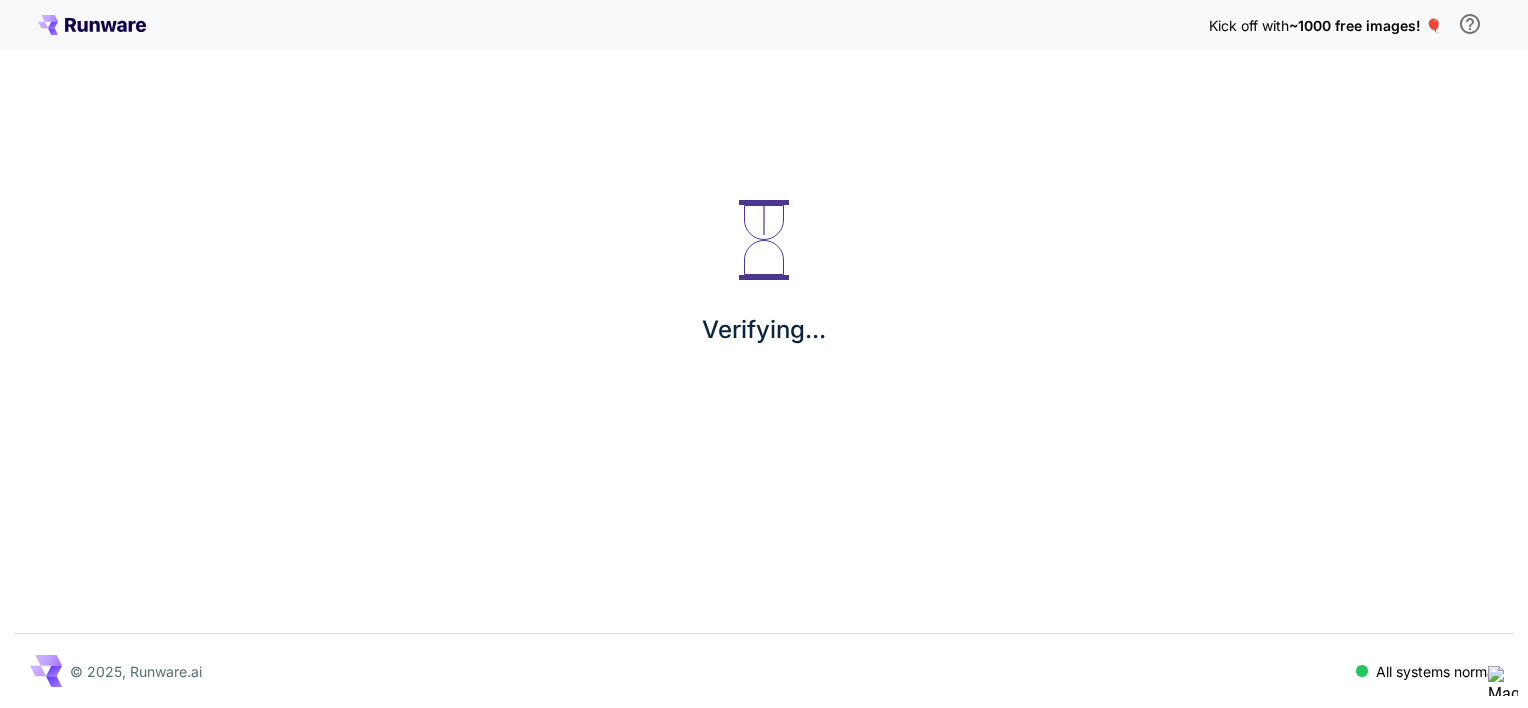 scroll, scrollTop: 0, scrollLeft: 0, axis: both 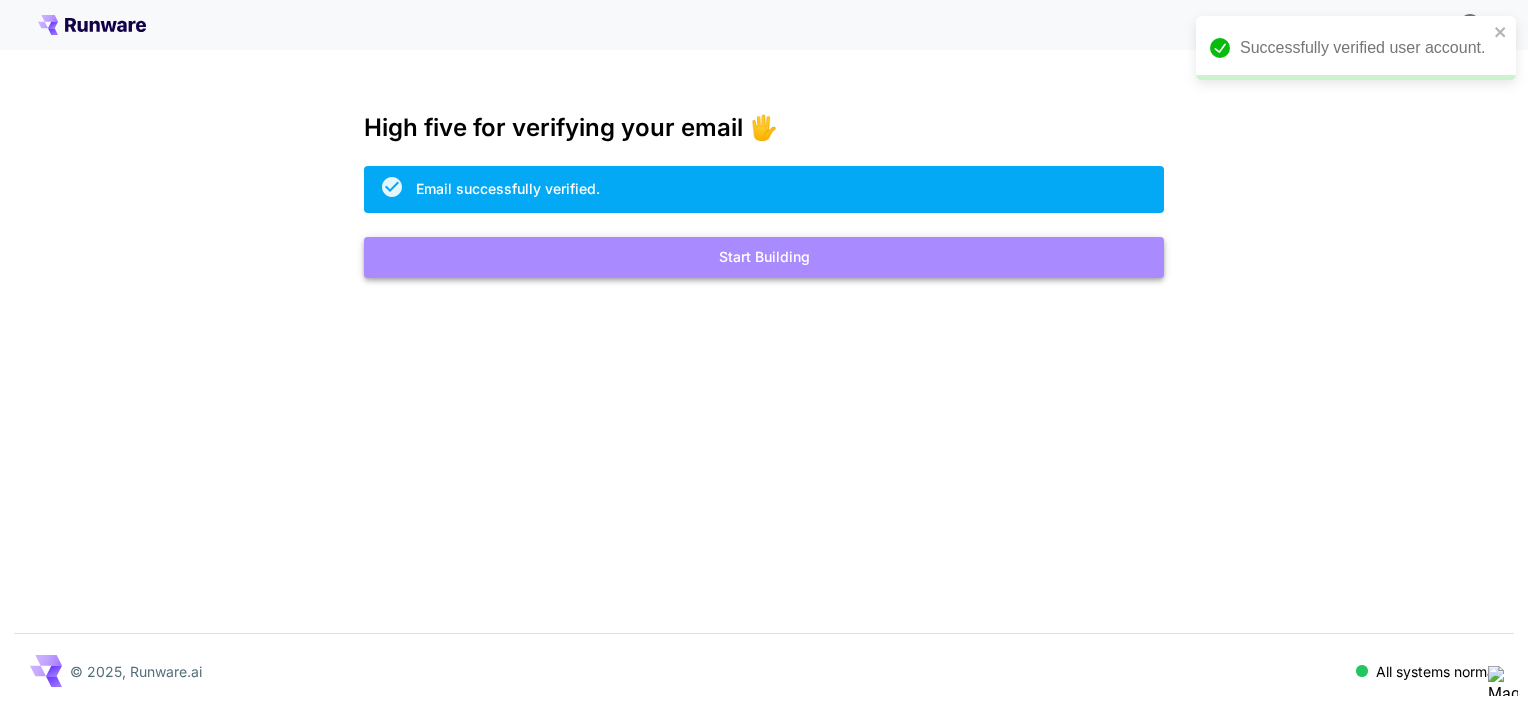 click on "Start Building" at bounding box center [764, 257] 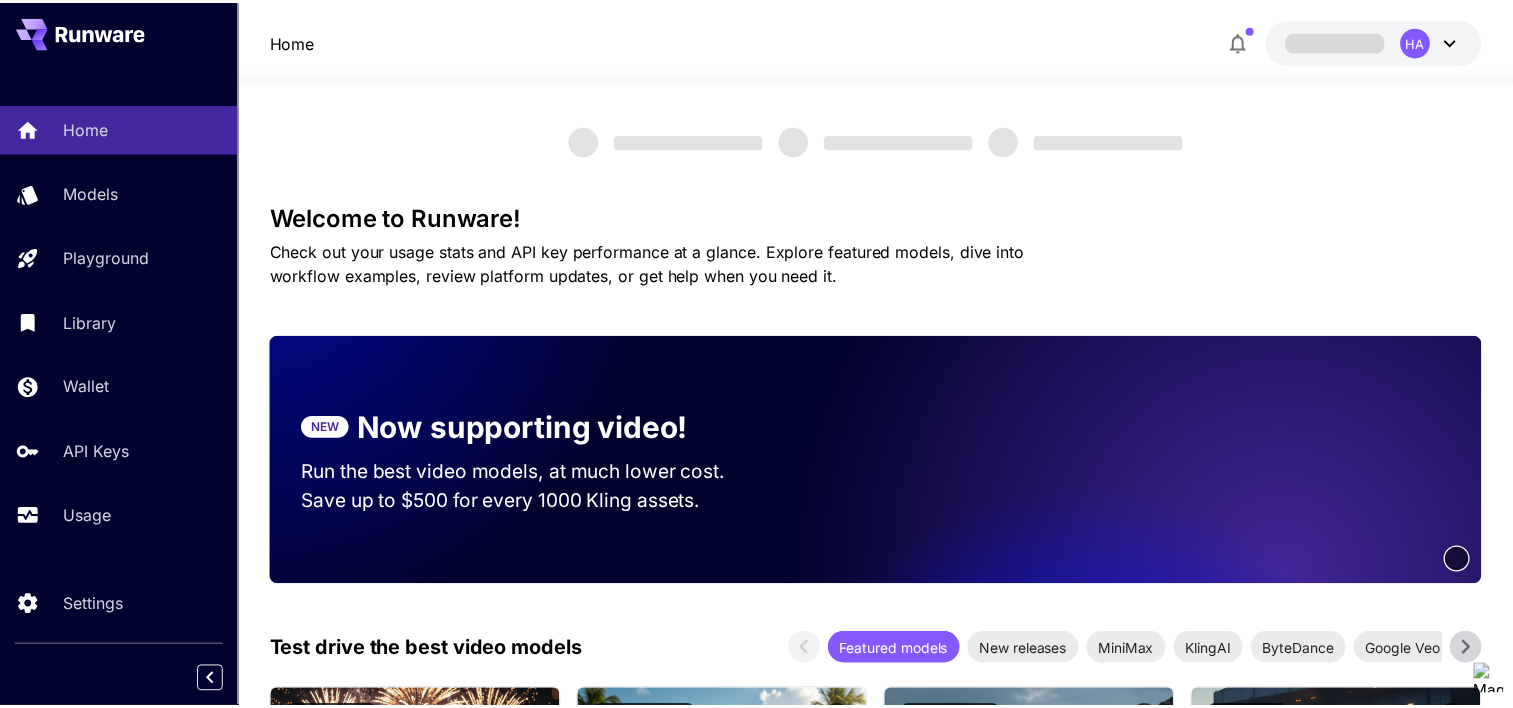 scroll, scrollTop: 0, scrollLeft: 0, axis: both 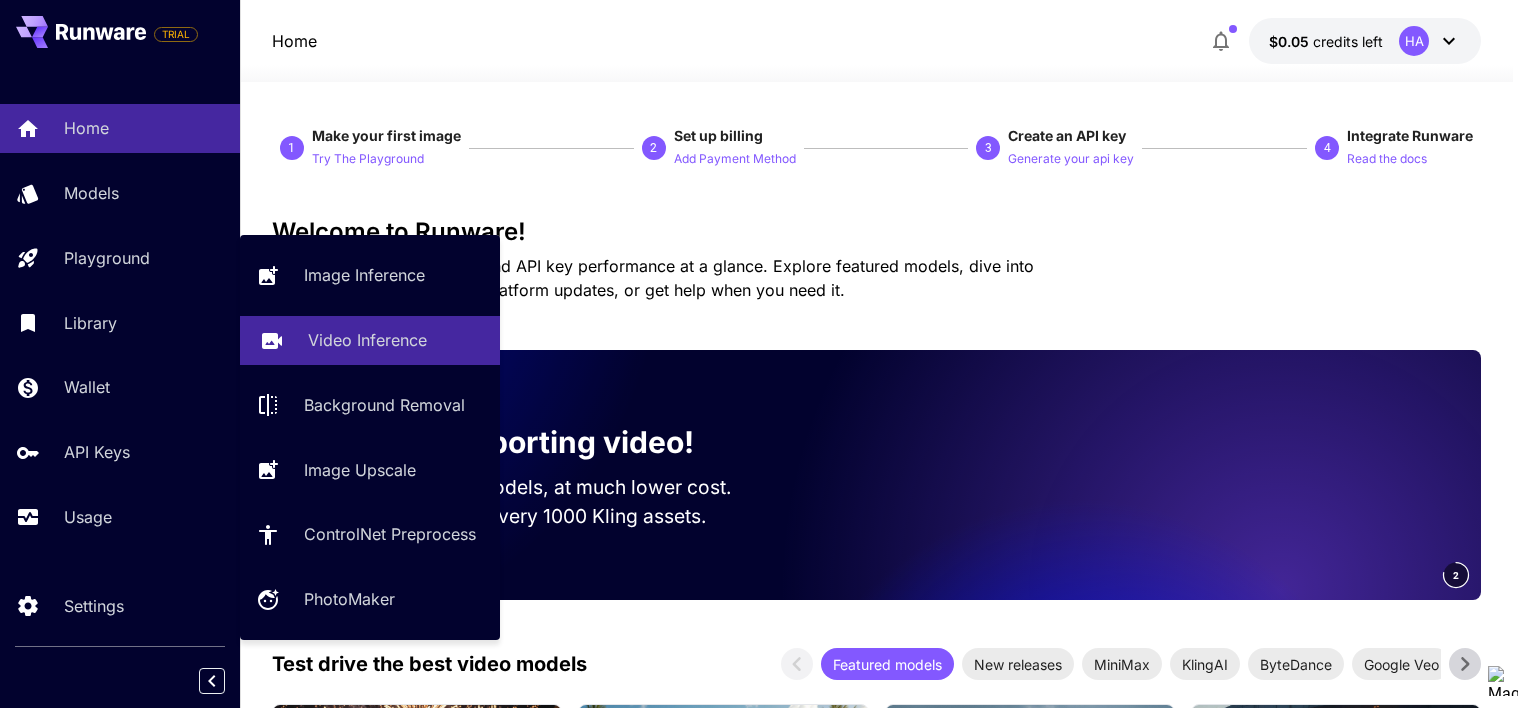 click on "Video Inference" at bounding box center (370, 340) 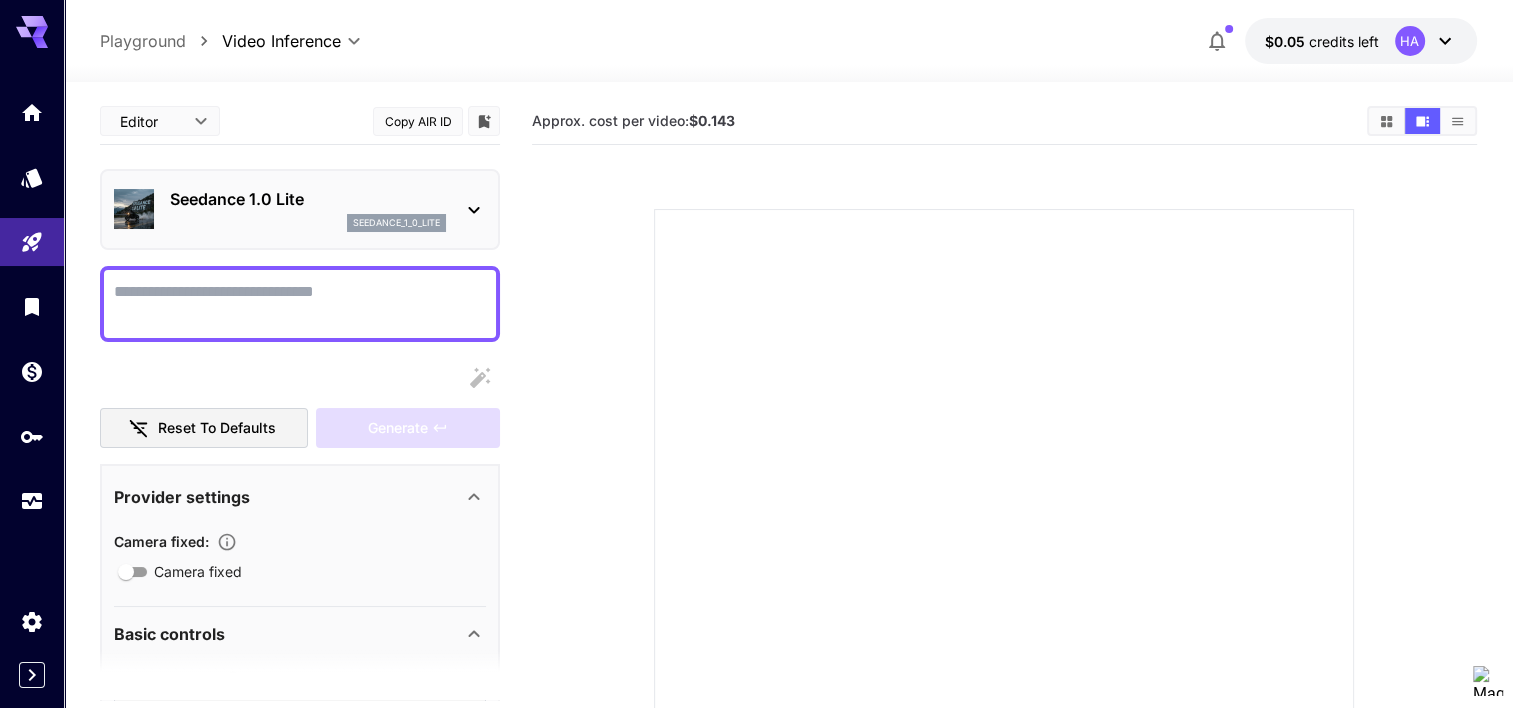 click on "Seedance 1.0 Lite seedance_1_0_lite" at bounding box center [308, 209] 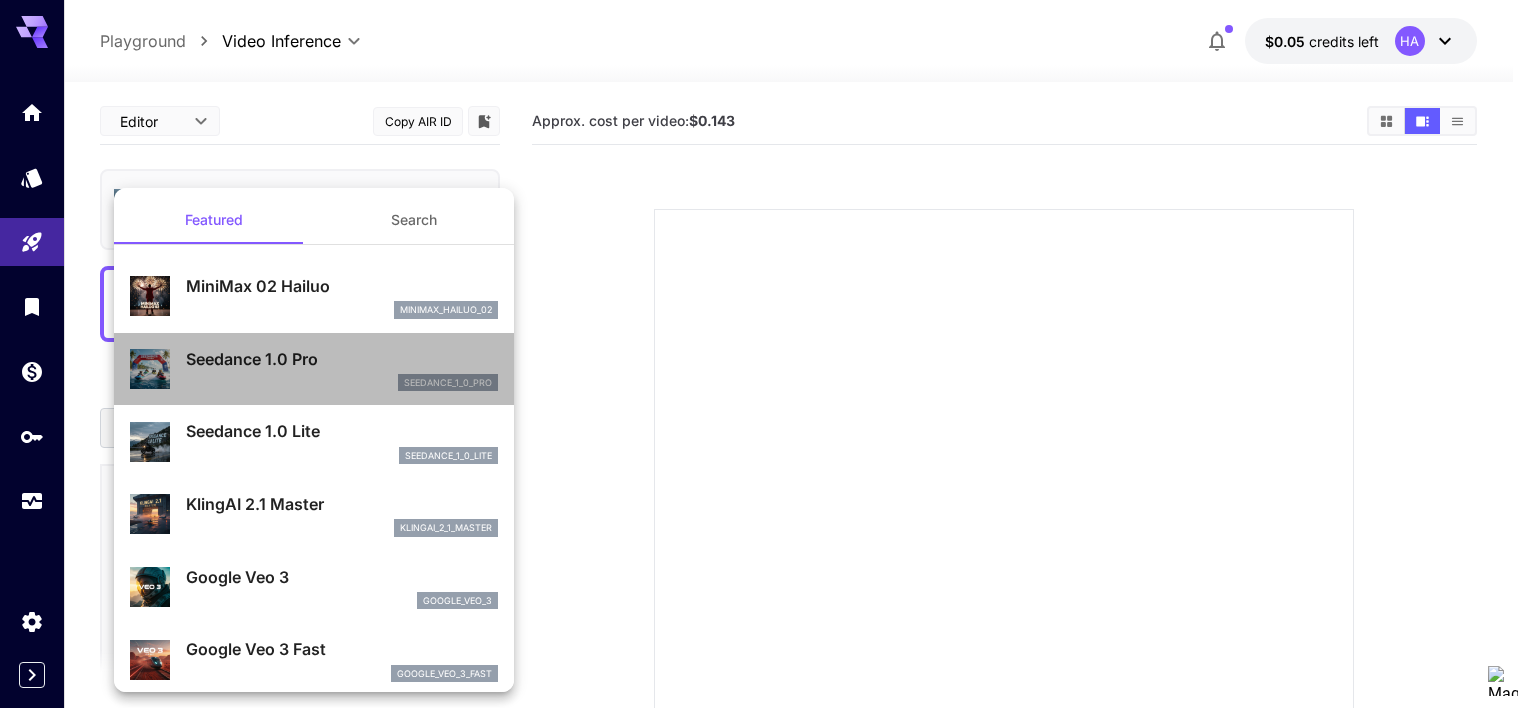 click on "Seedance 1.0 Pro" at bounding box center (342, 359) 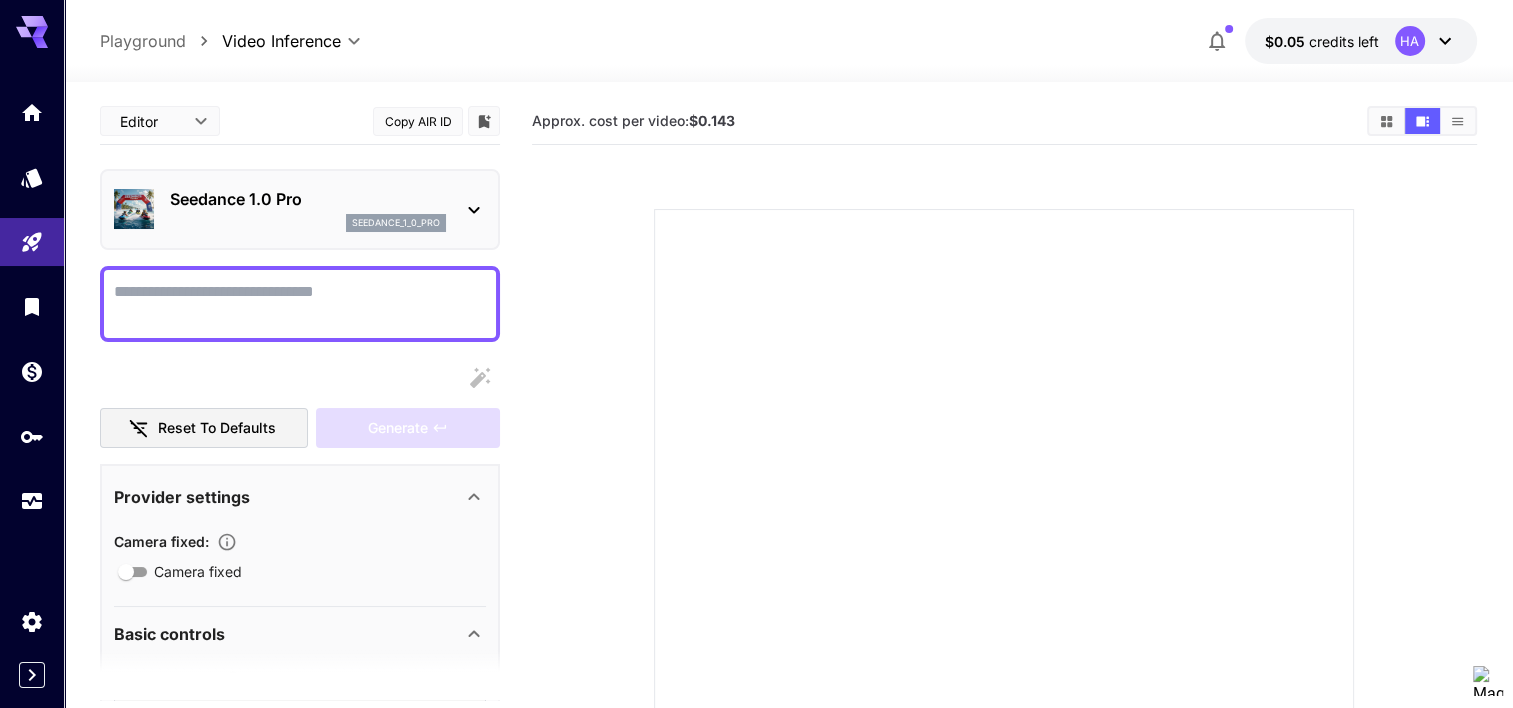 scroll, scrollTop: 0, scrollLeft: 0, axis: both 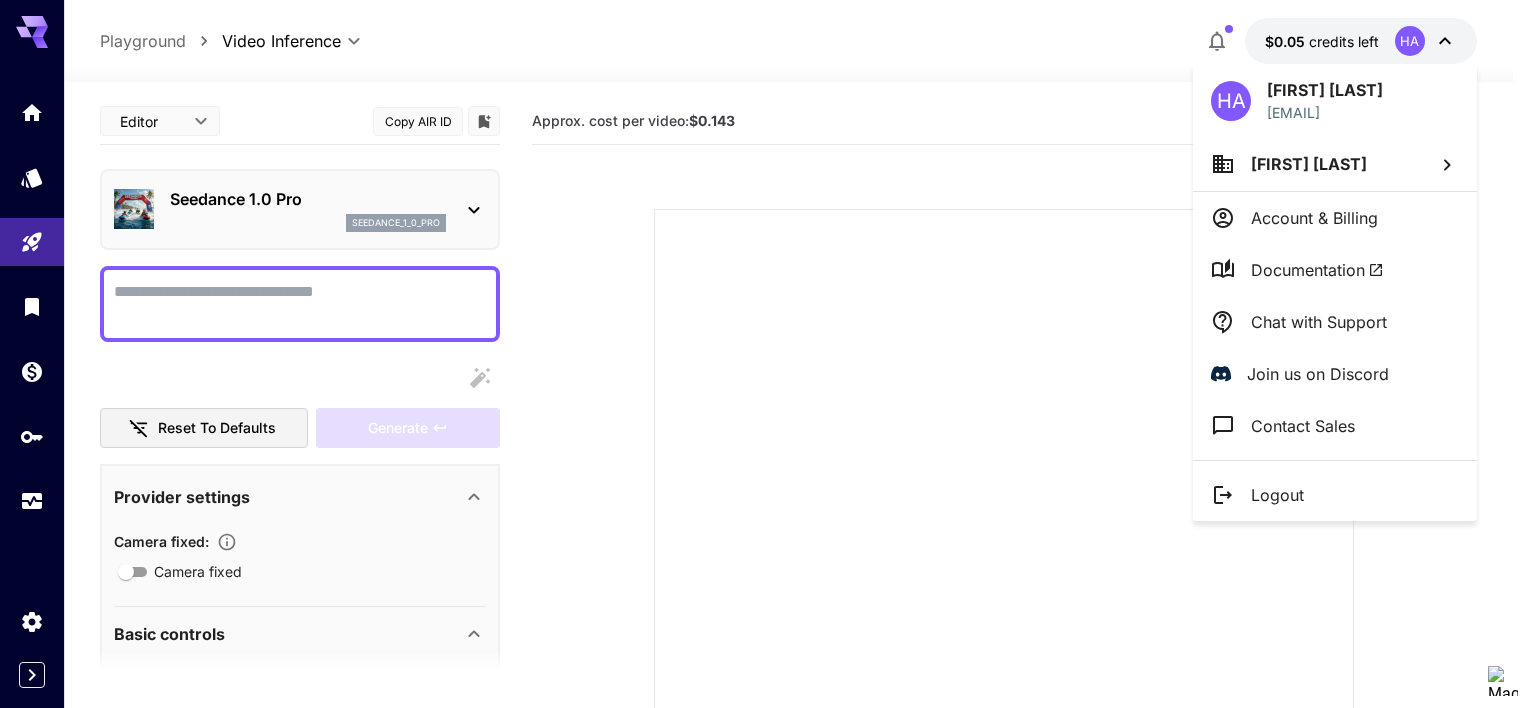 click at bounding box center [764, 354] 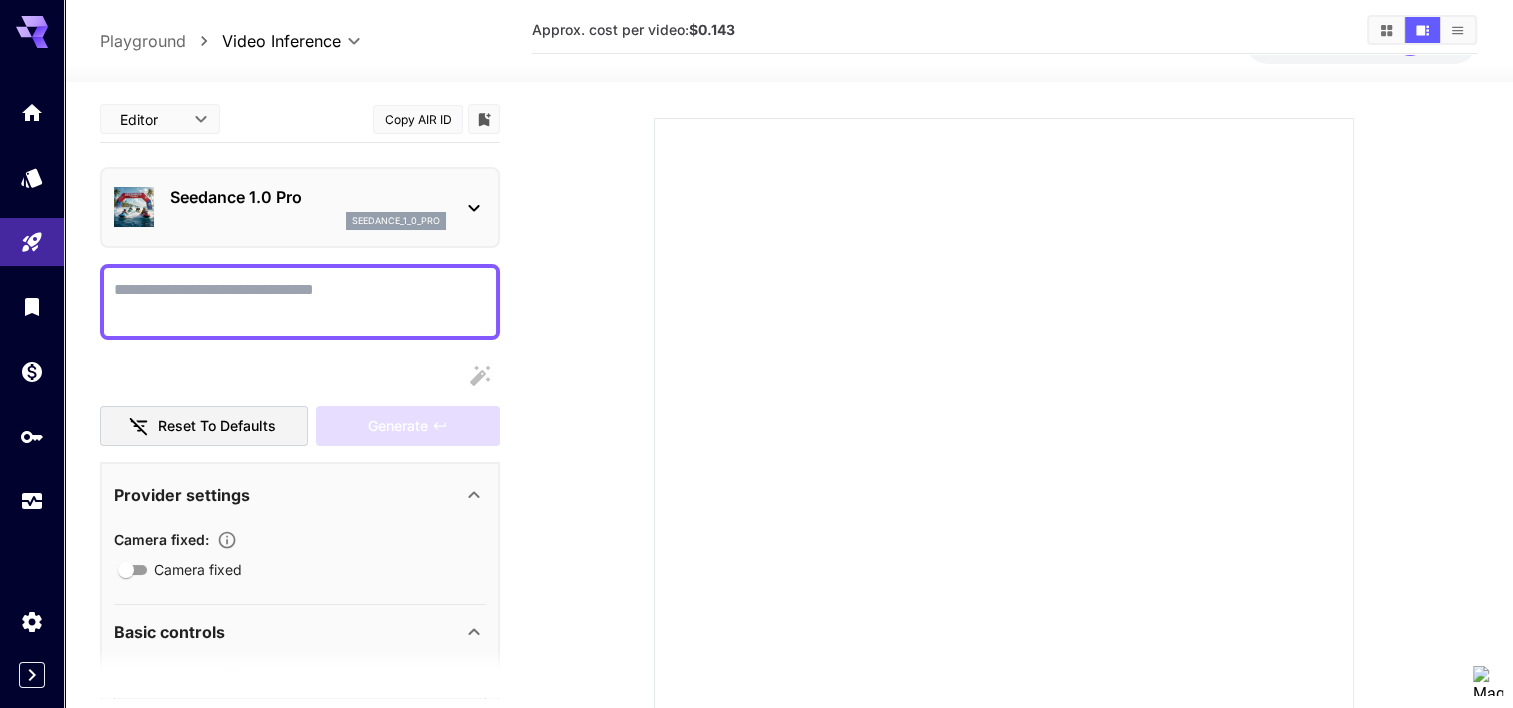 scroll, scrollTop: 90, scrollLeft: 0, axis: vertical 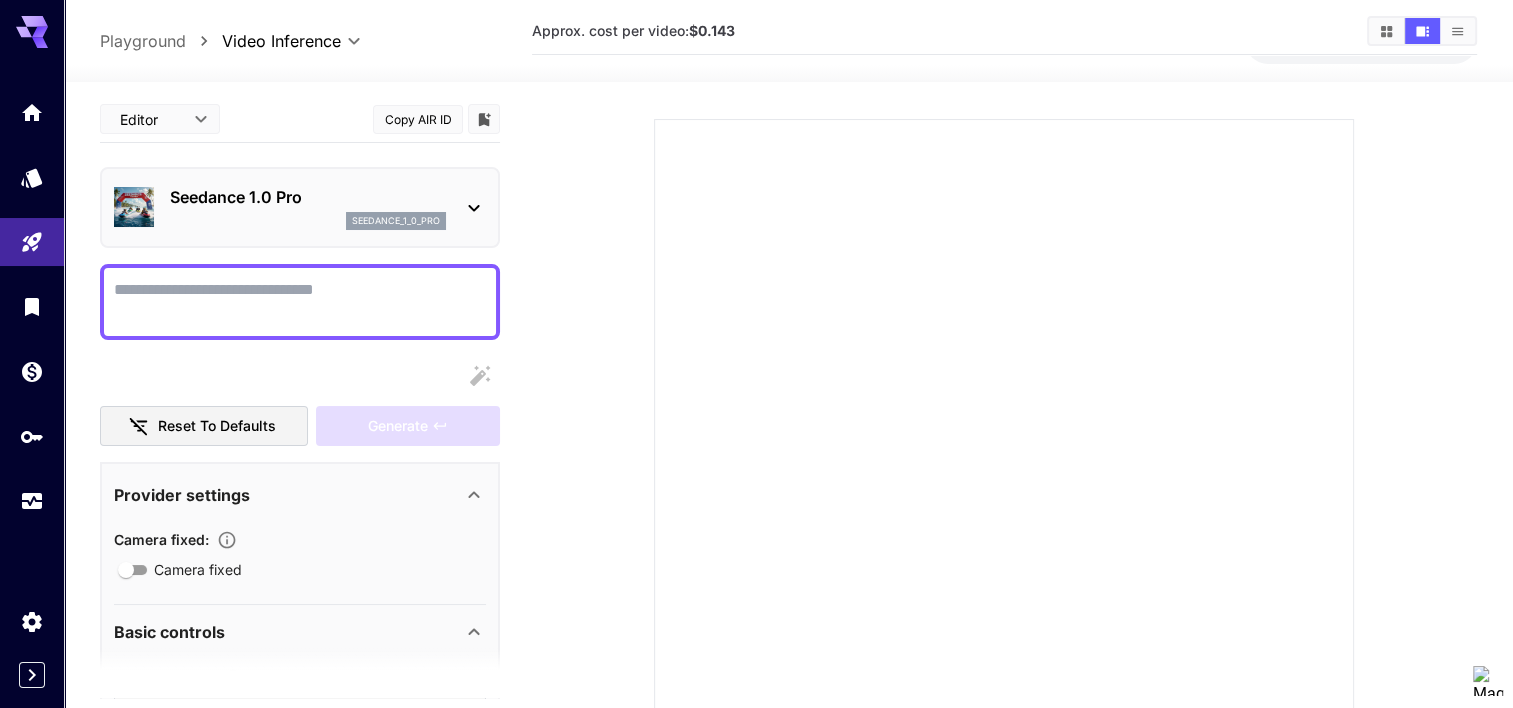 drag, startPoint x: 1498, startPoint y: 276, endPoint x: 1531, endPoint y: 197, distance: 85.61542 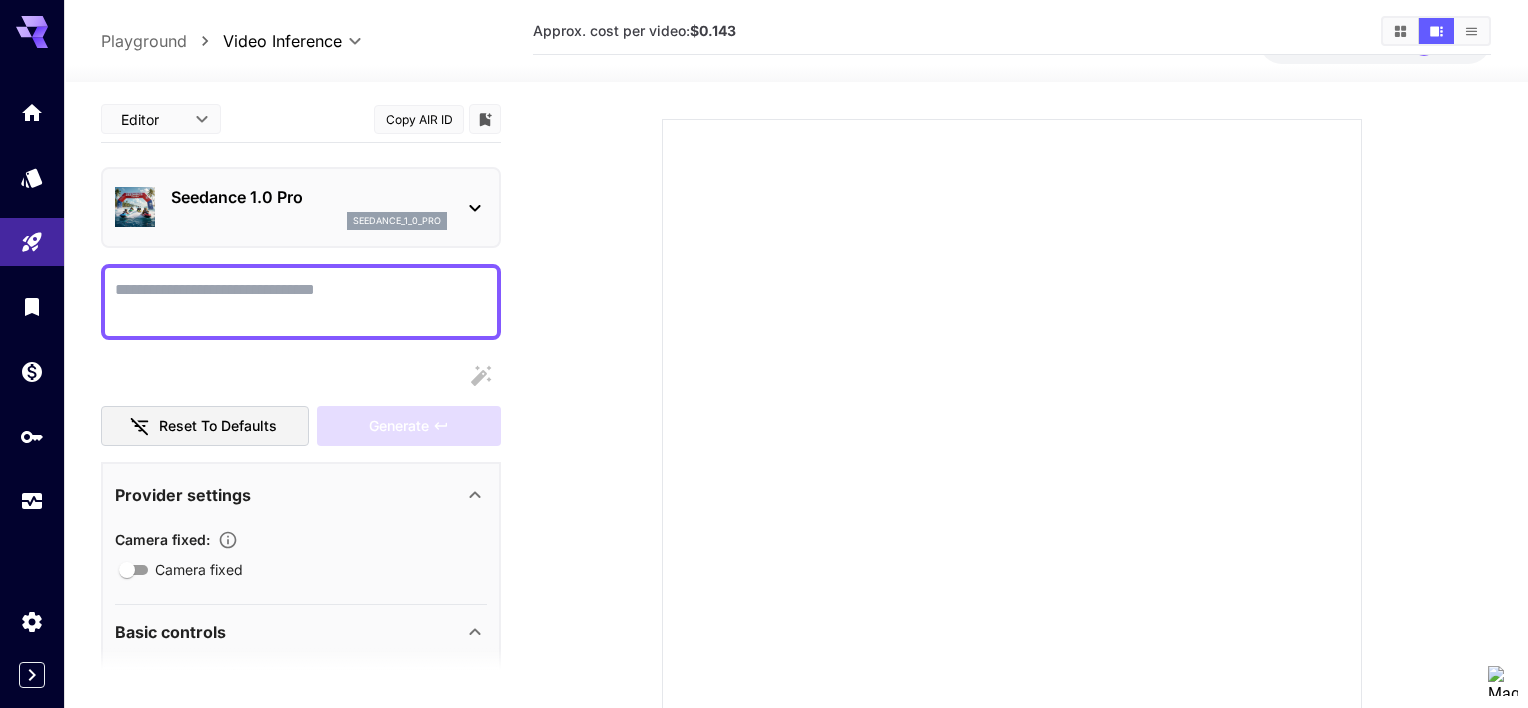 click on "**********" at bounding box center (764, 394) 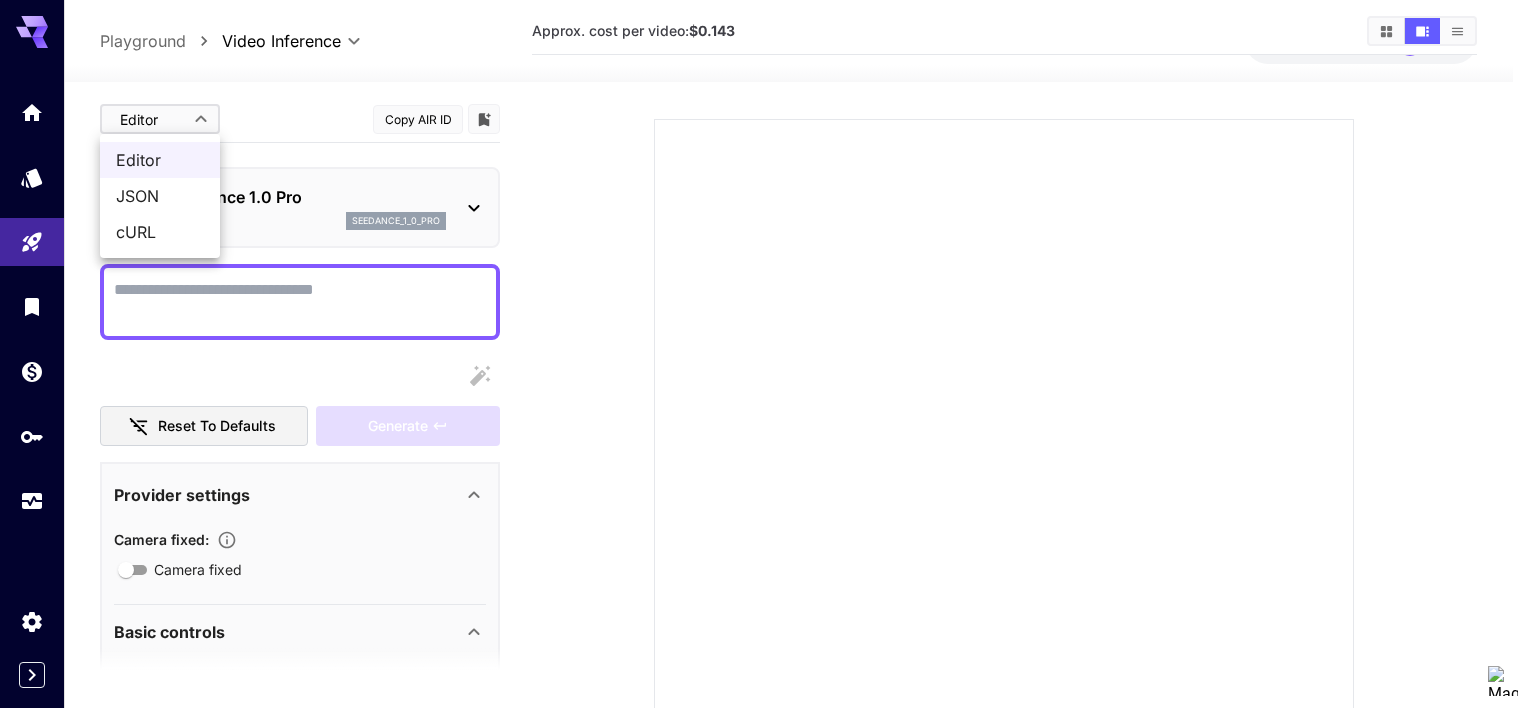 click at bounding box center [764, 354] 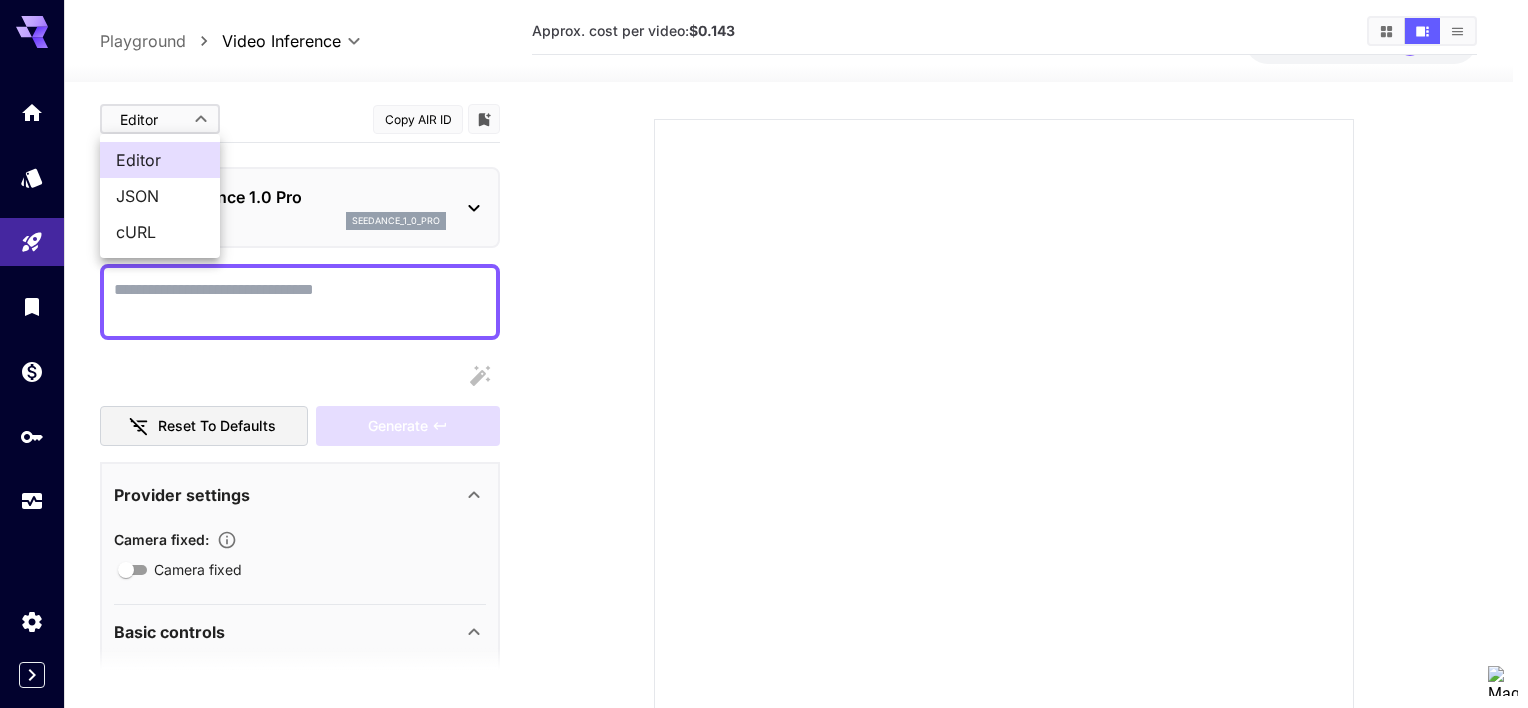 type 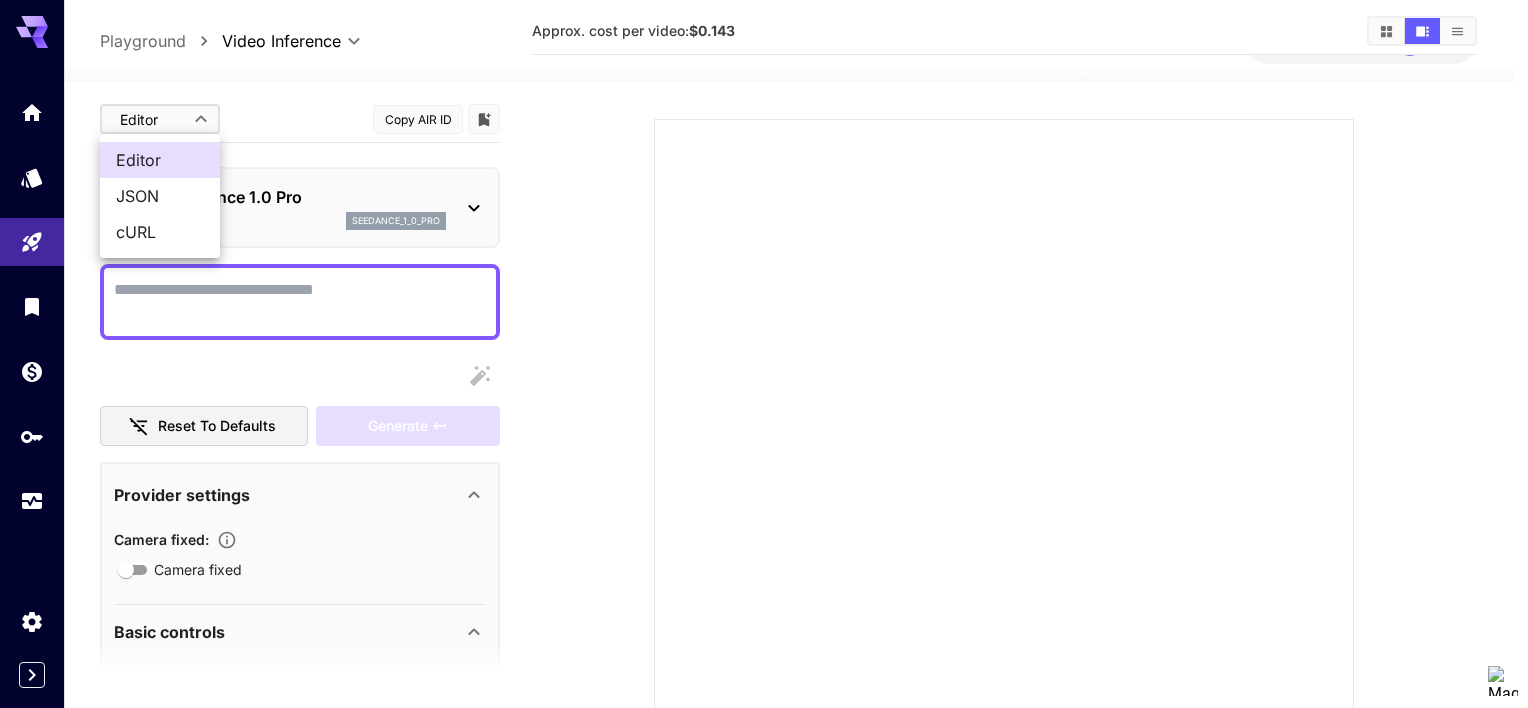 type 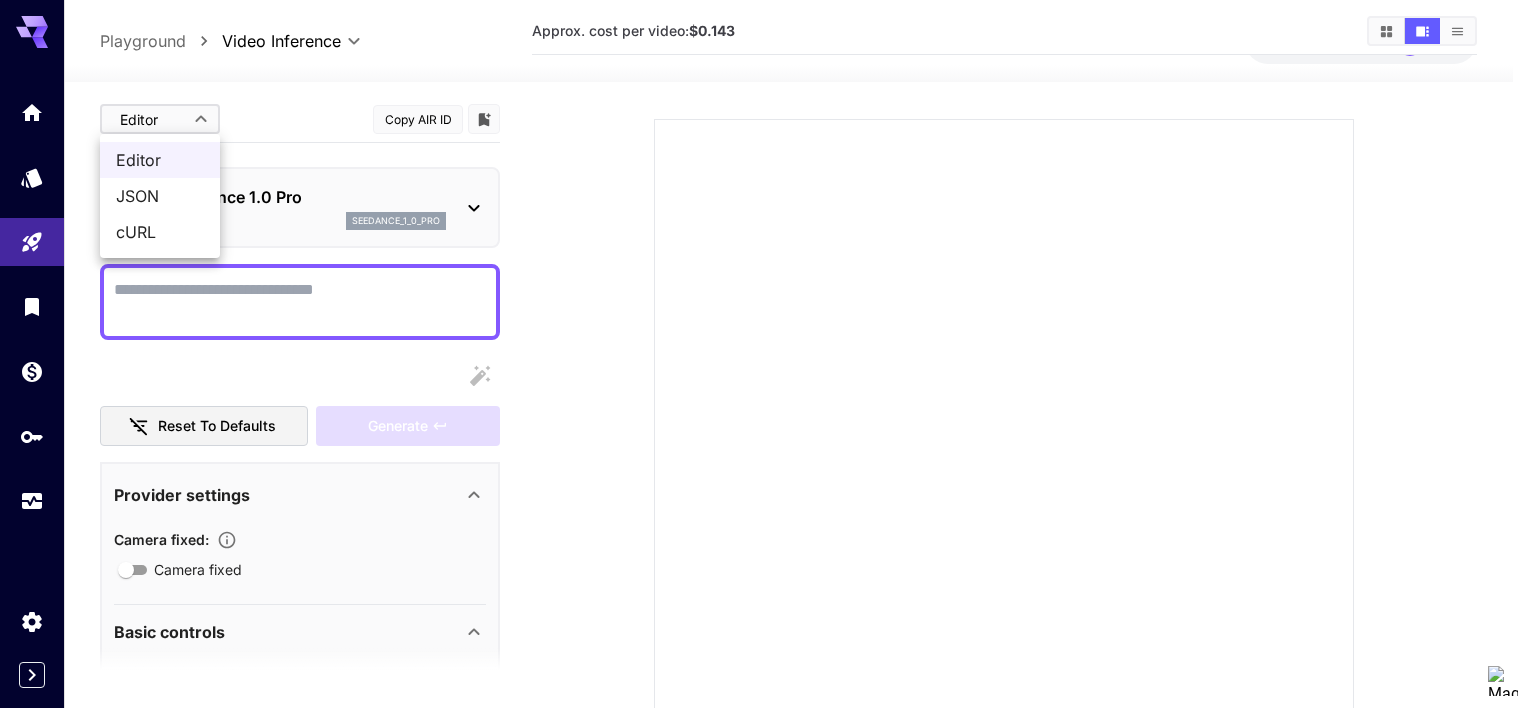 click at bounding box center (764, 354) 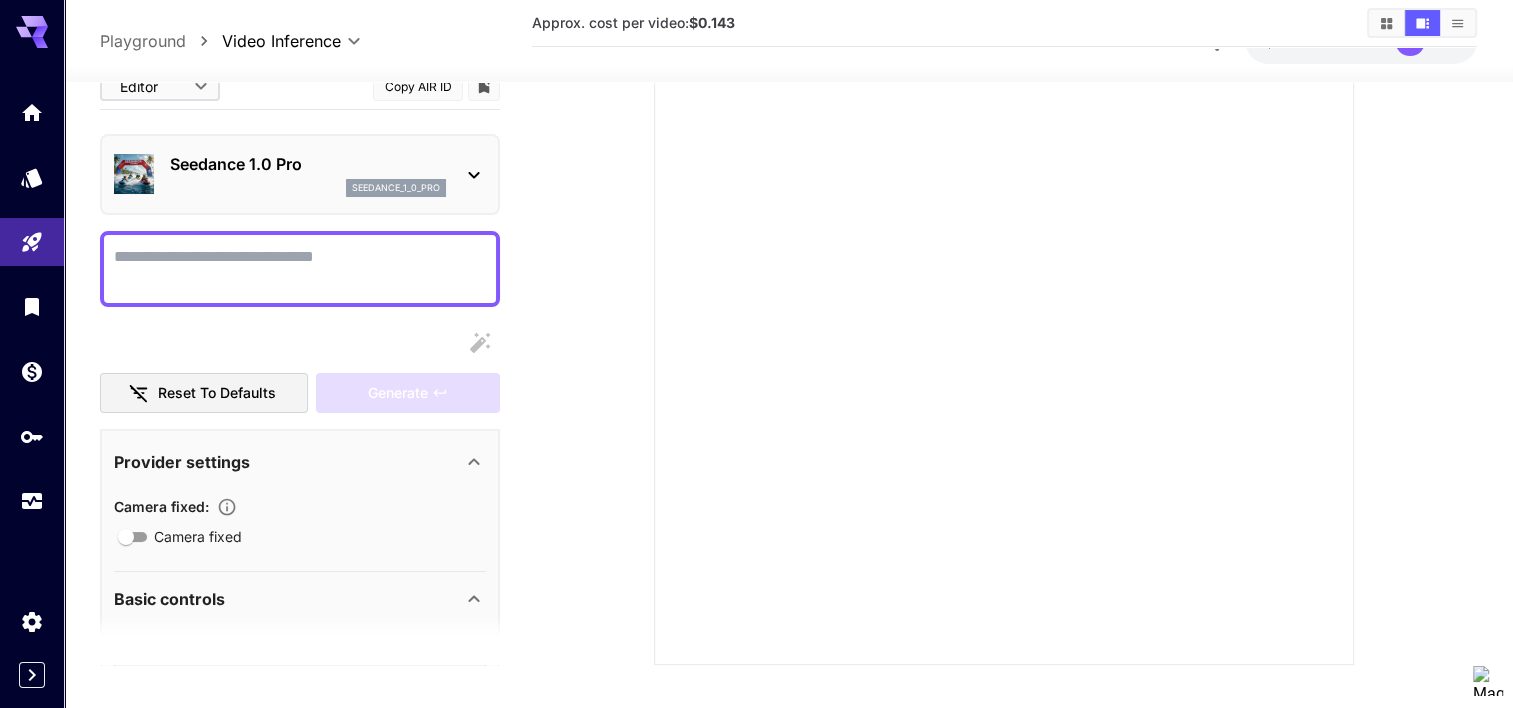 scroll, scrollTop: 260, scrollLeft: 0, axis: vertical 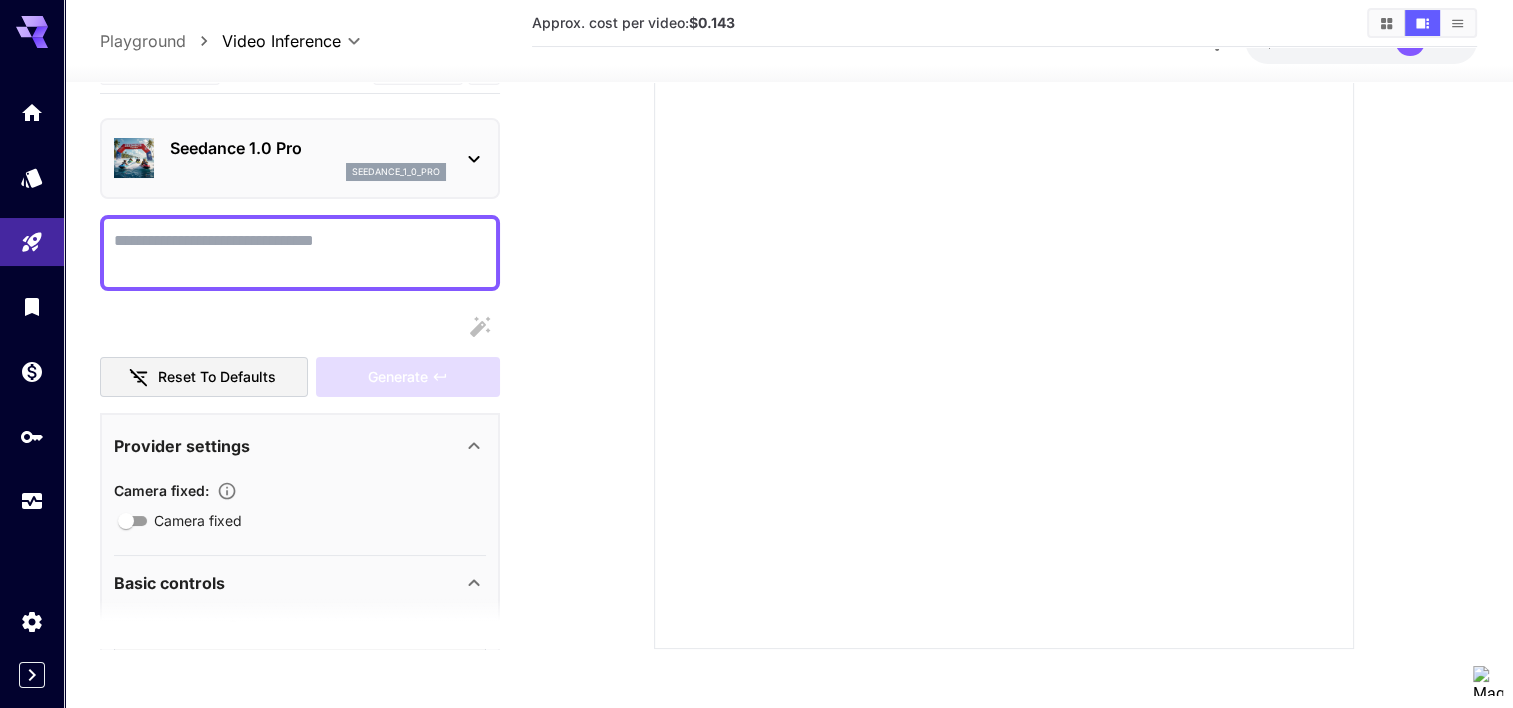 click 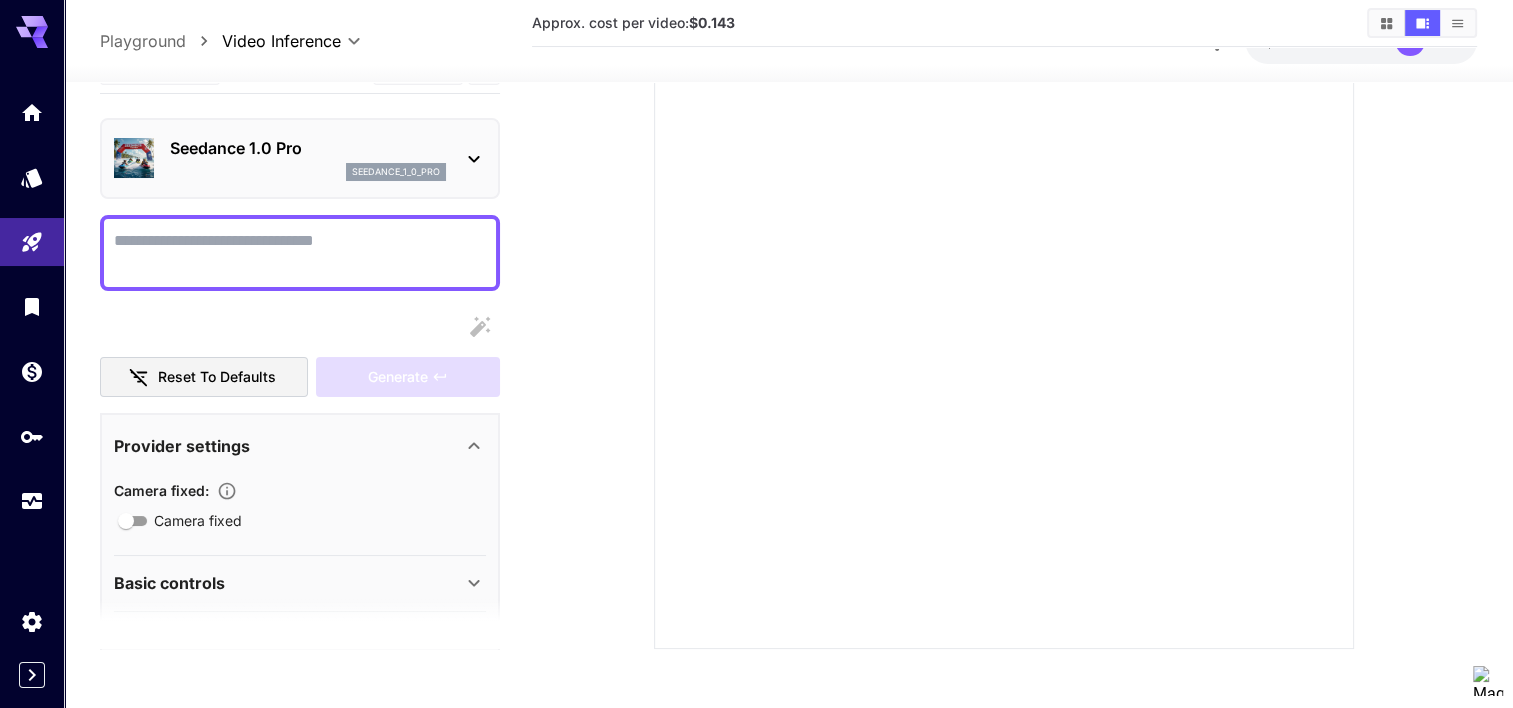 click 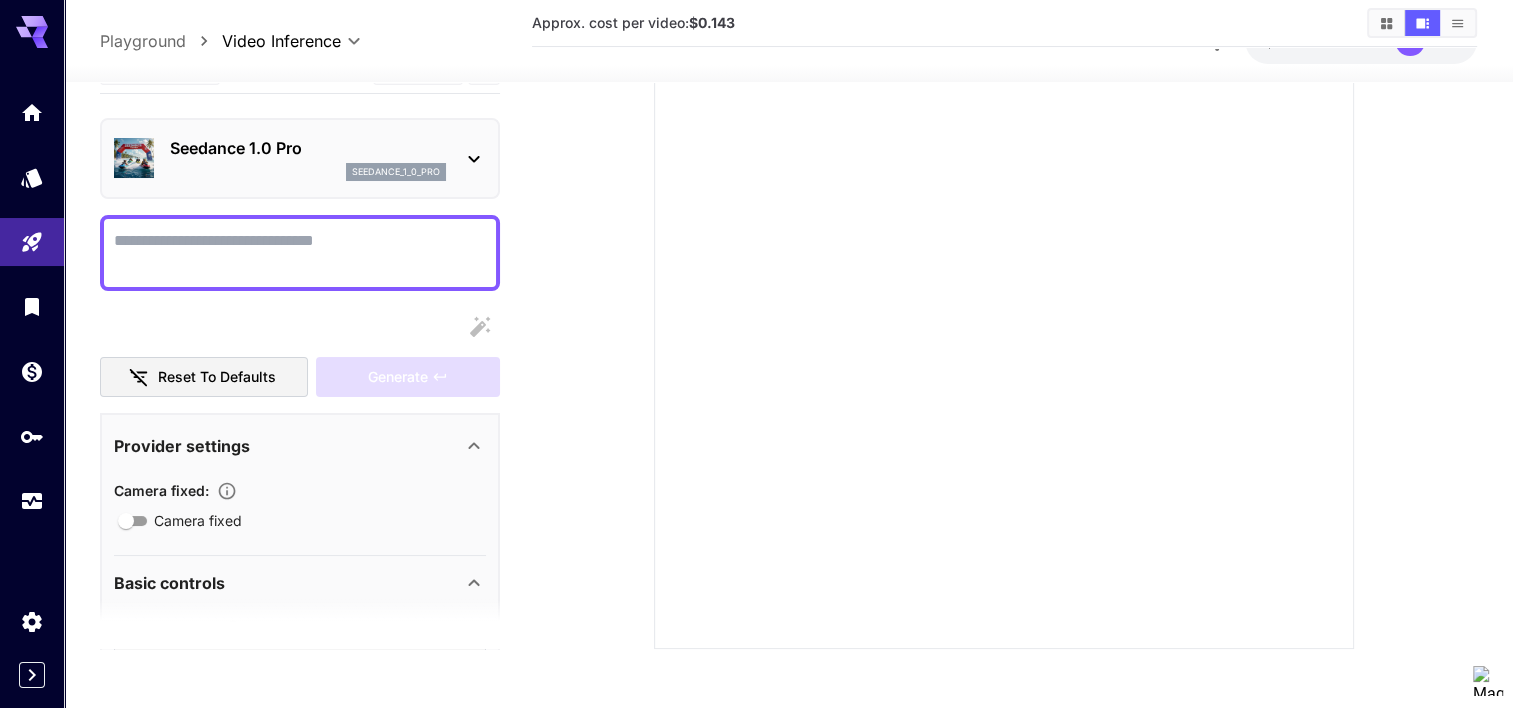 click 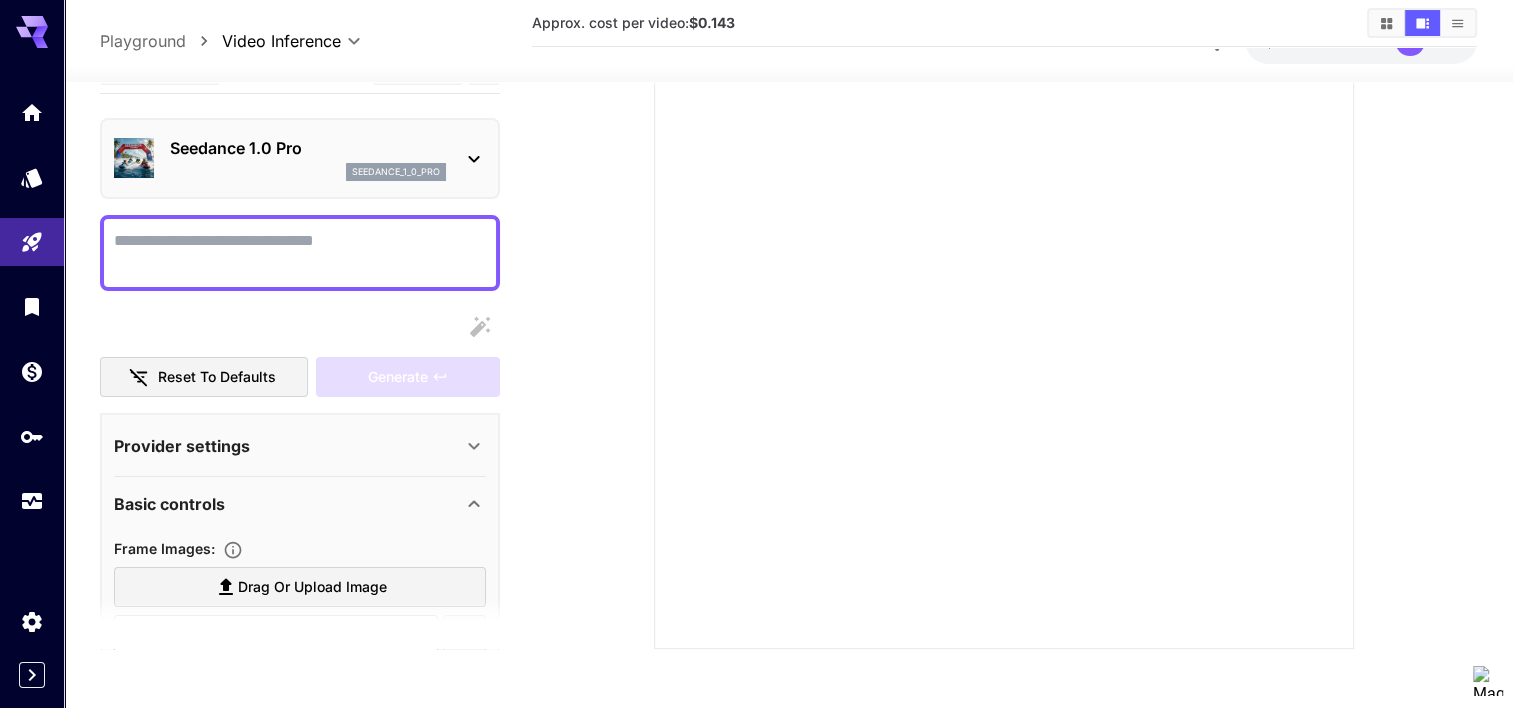 click 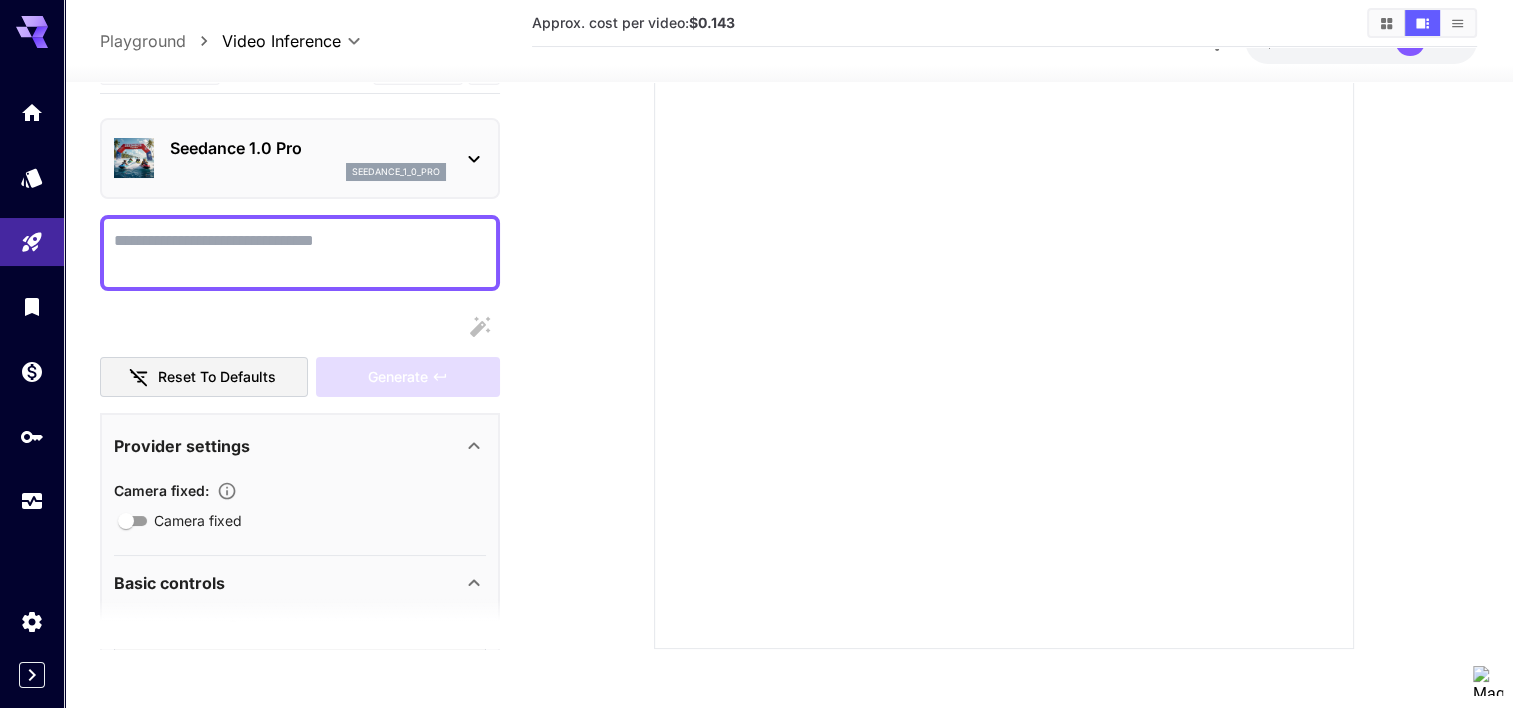 click 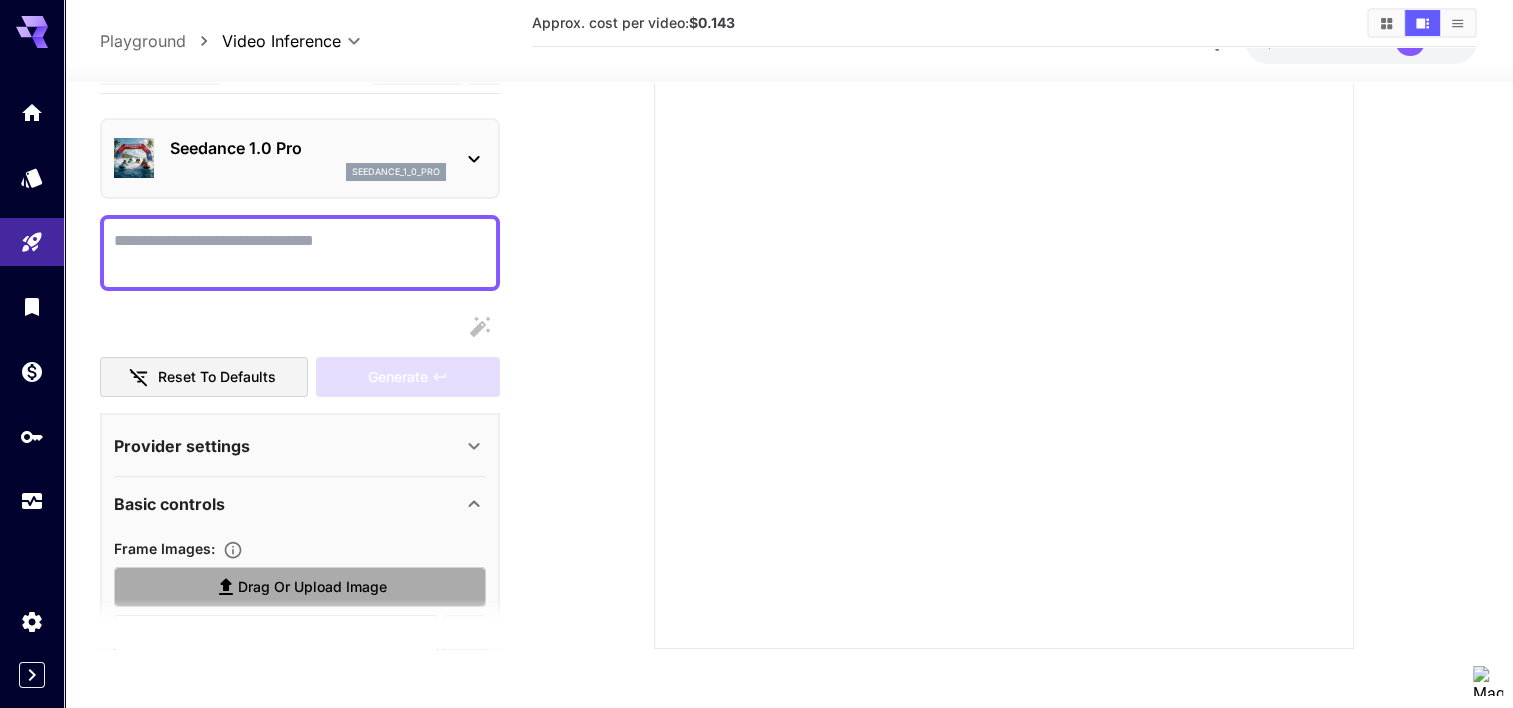 click on "Drag or upload image" at bounding box center [312, 587] 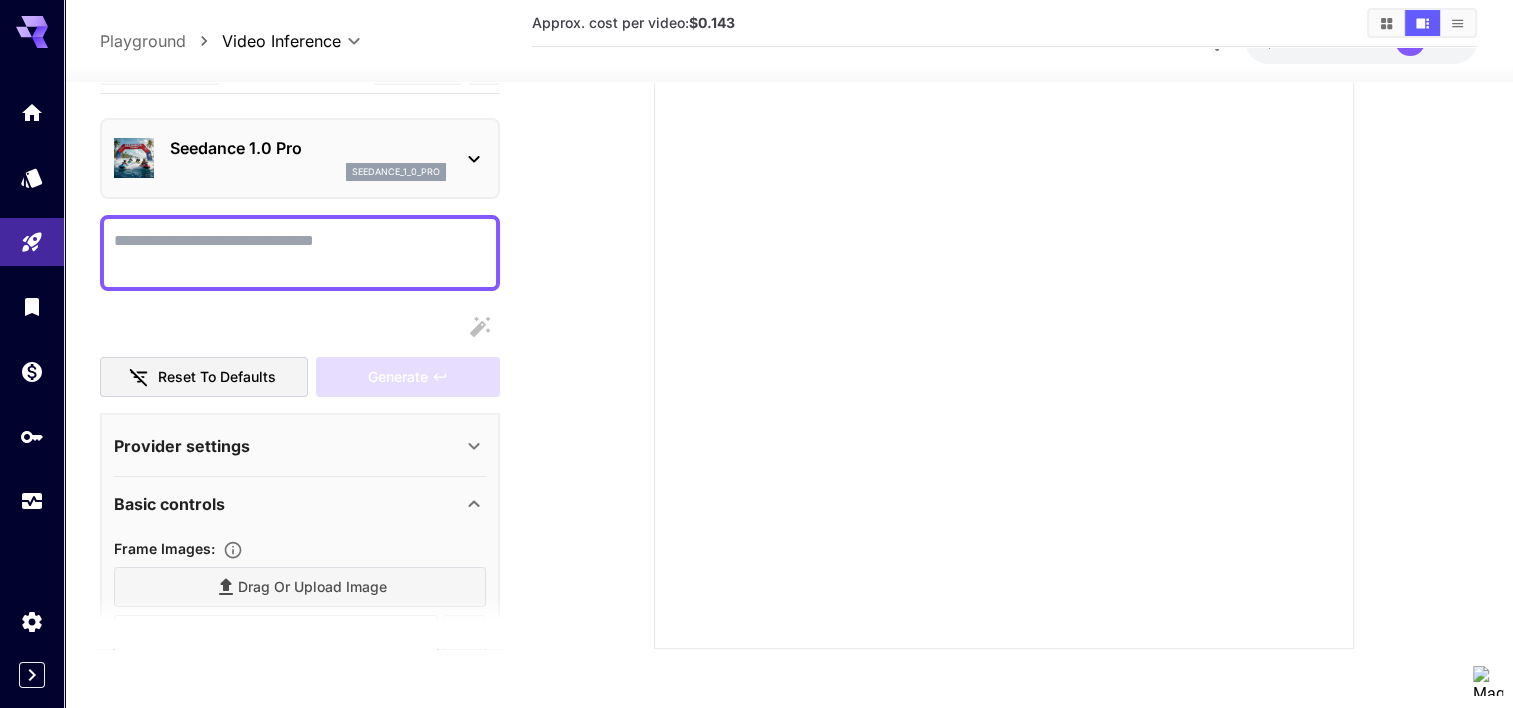 click 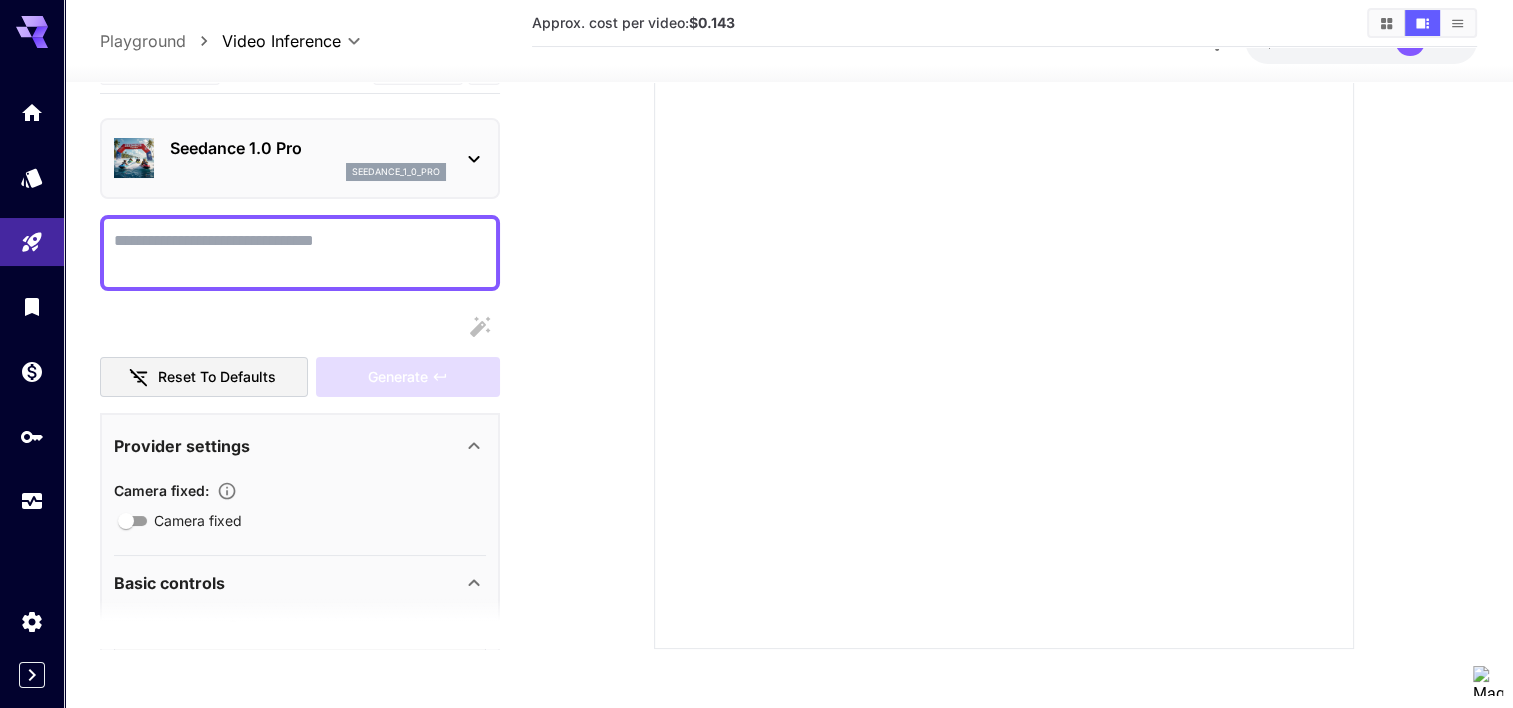 click 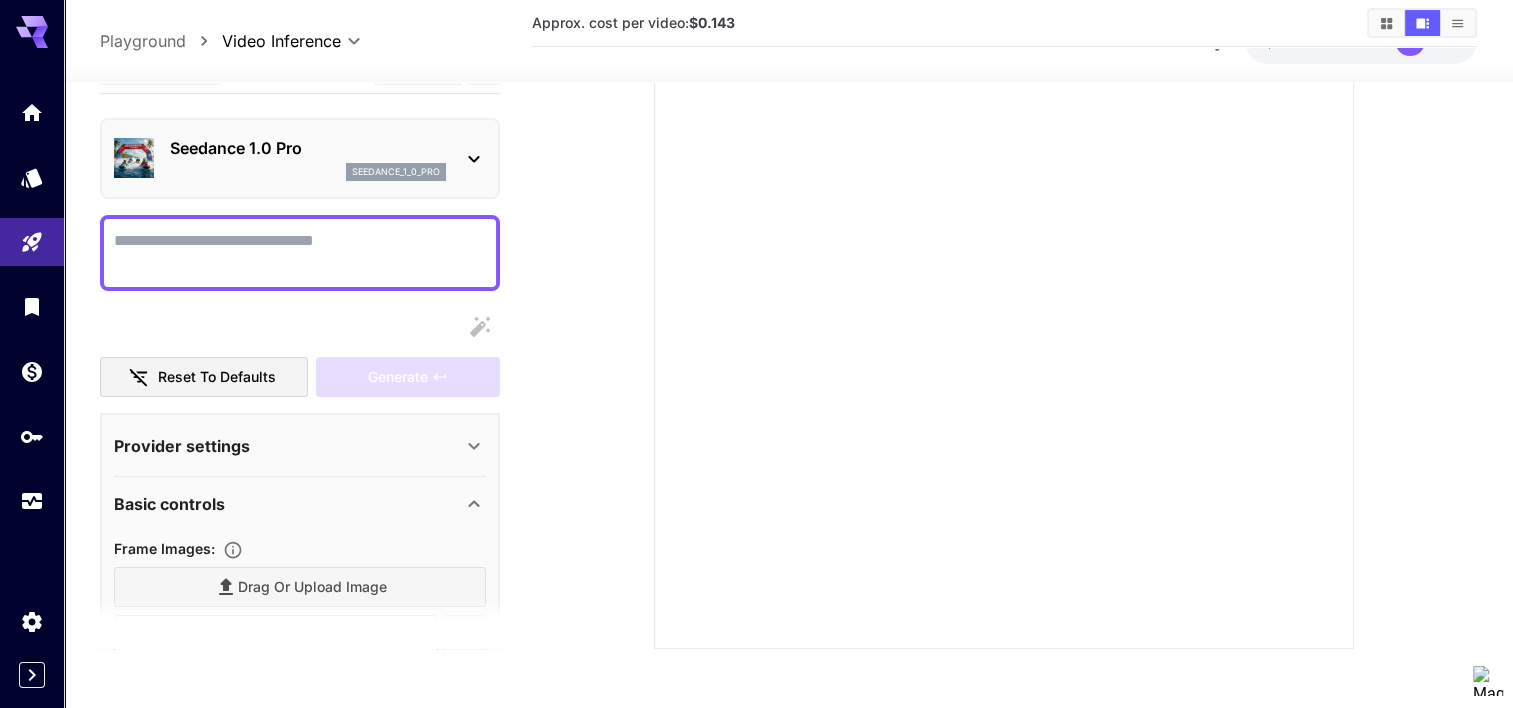 click 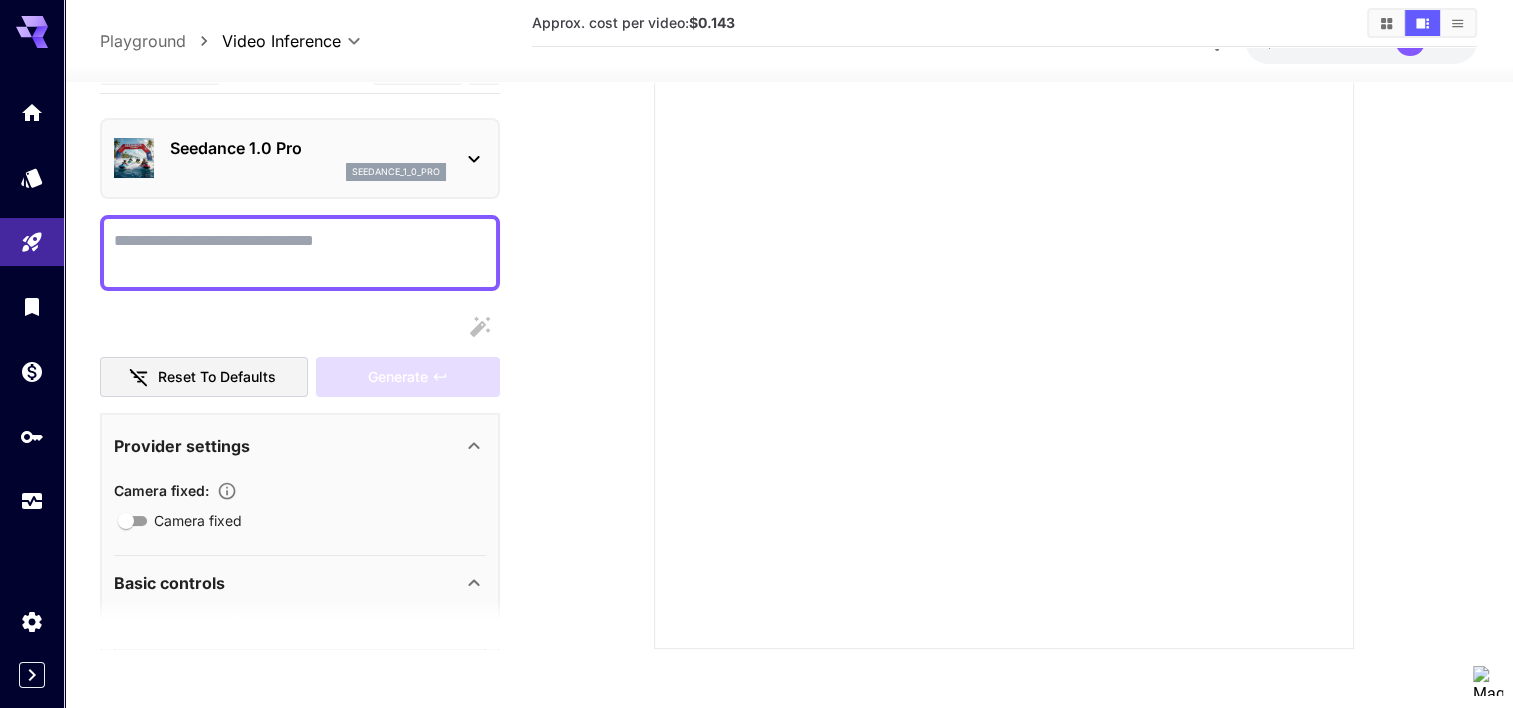 click 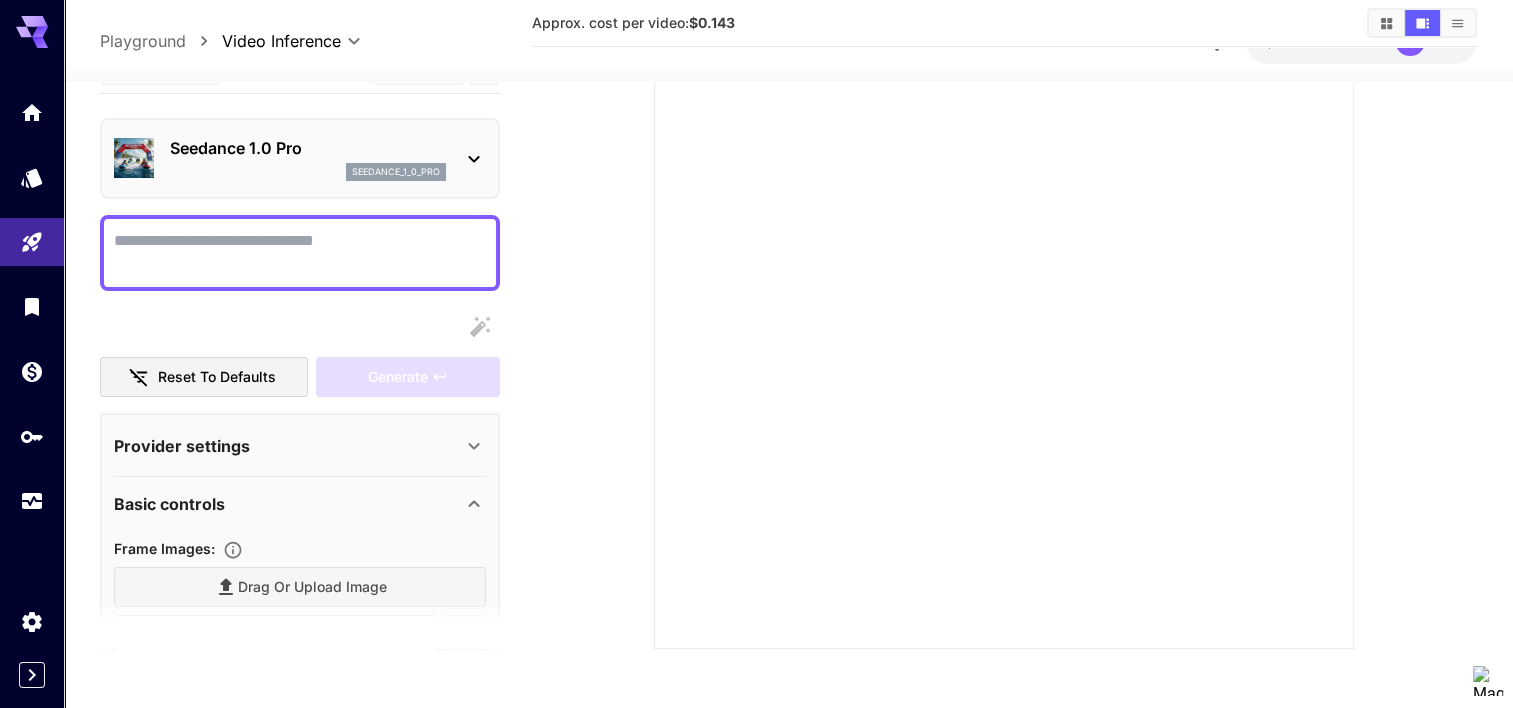 click on "Drag or upload image" at bounding box center (300, 587) 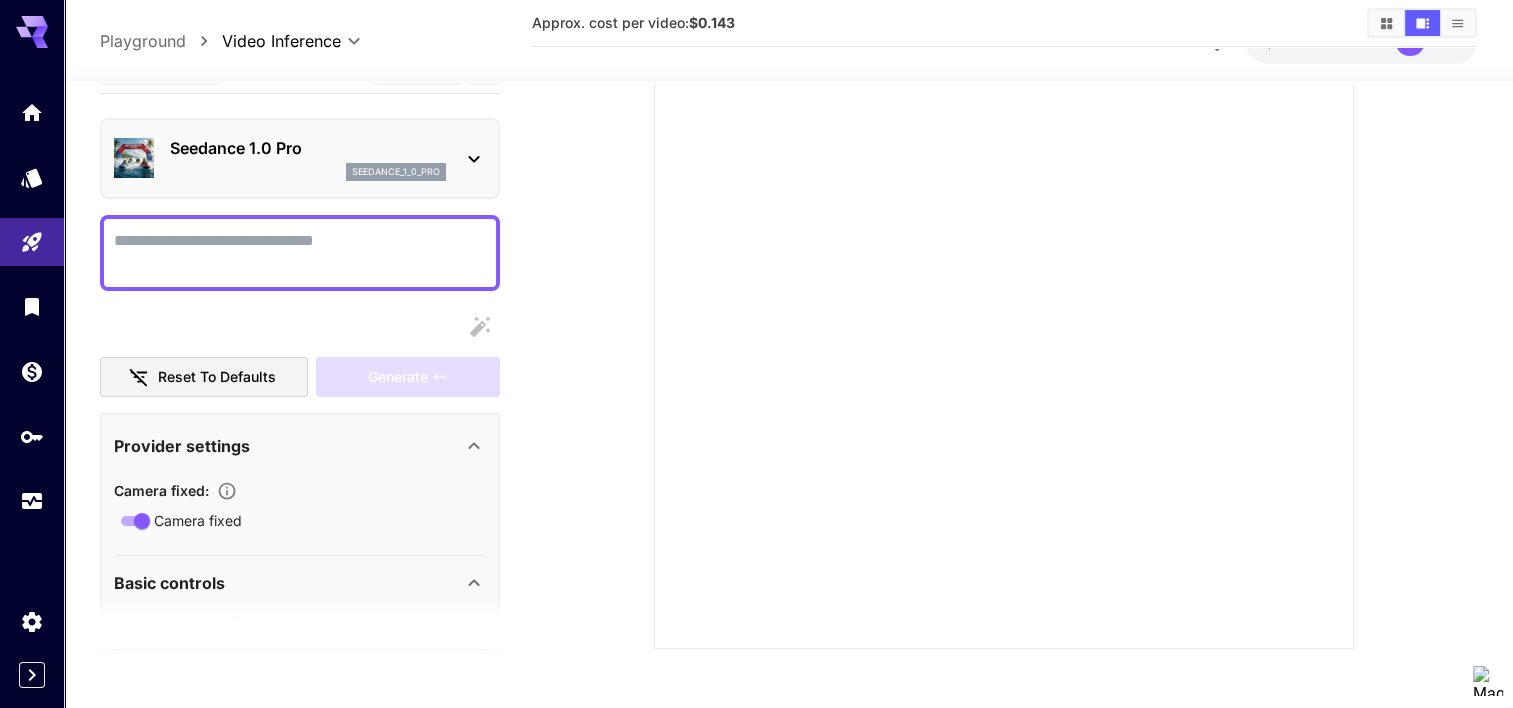 click on "Camera fixed" at bounding box center [300, 253] 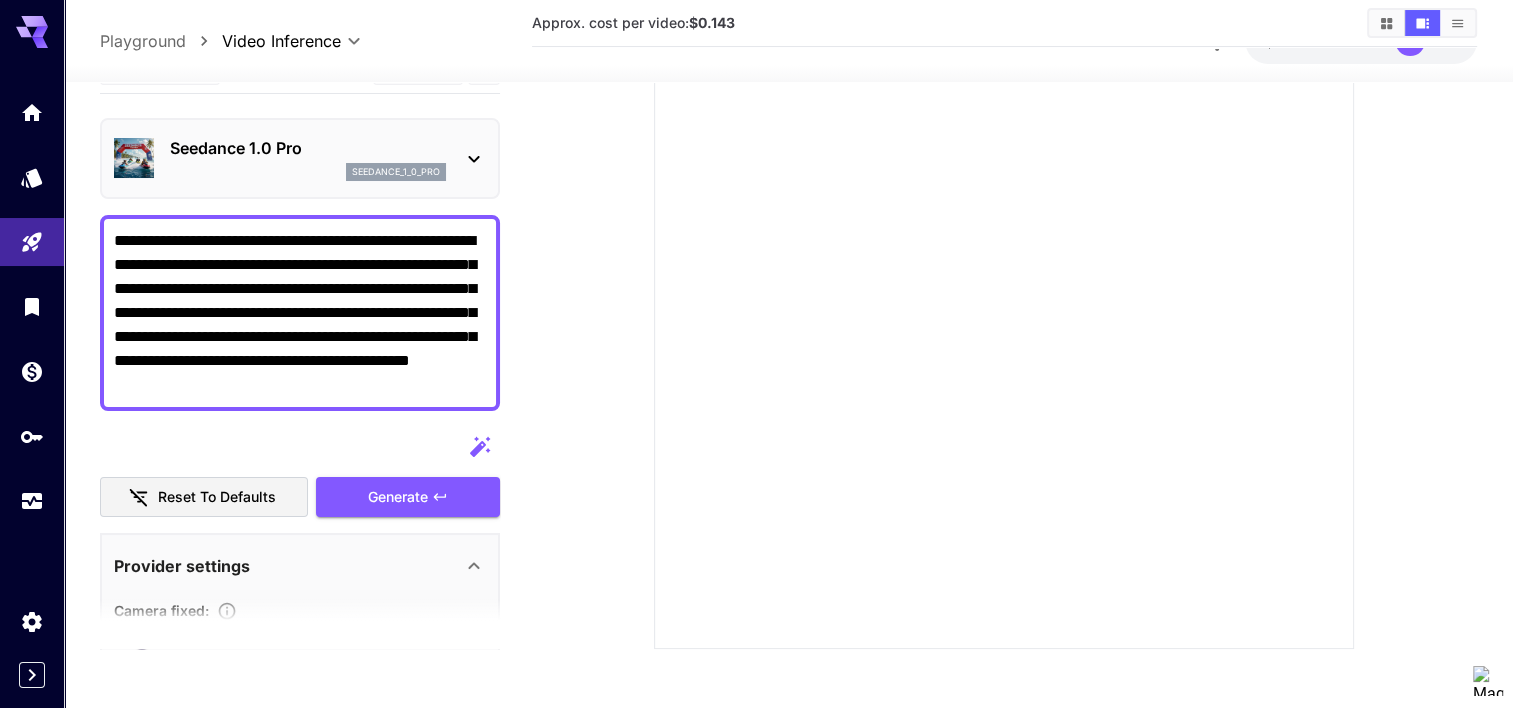 type on "**********" 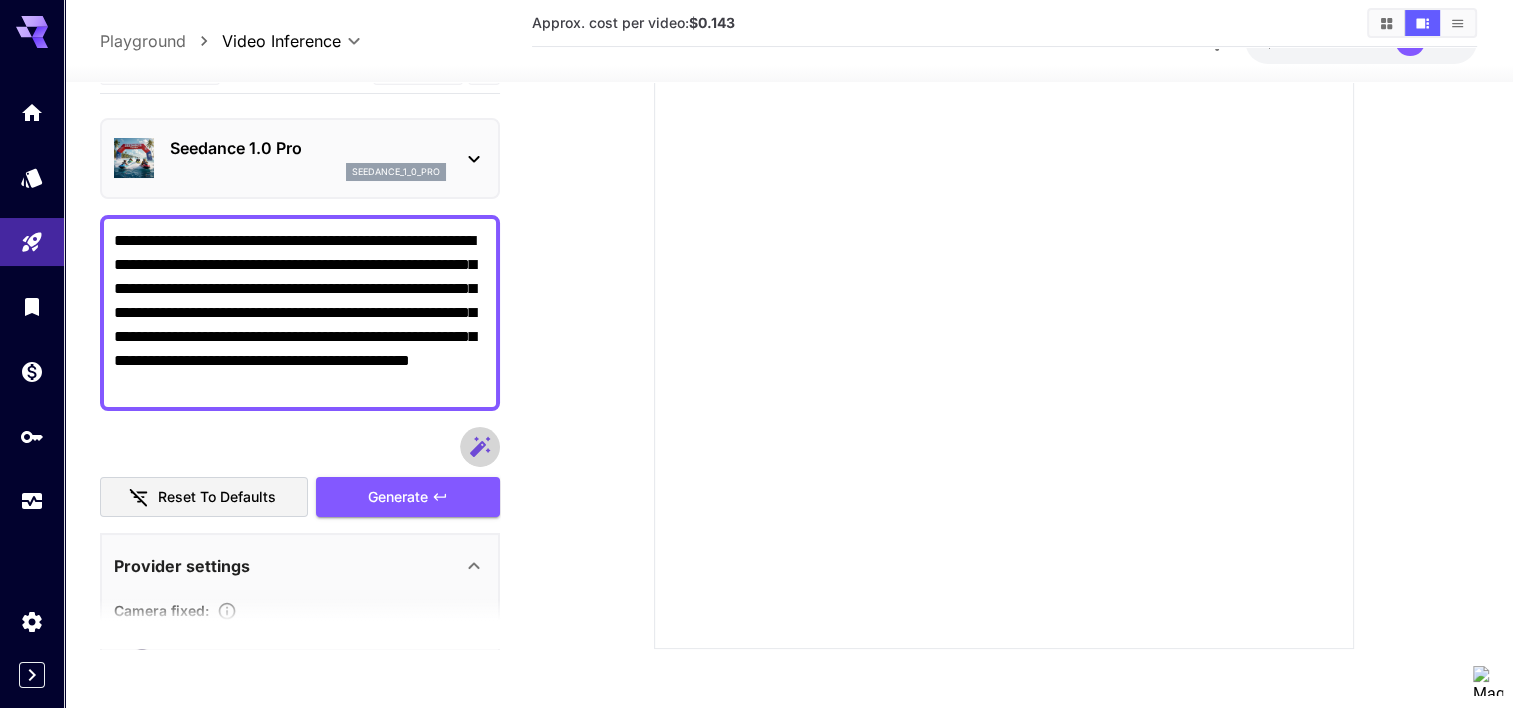 click 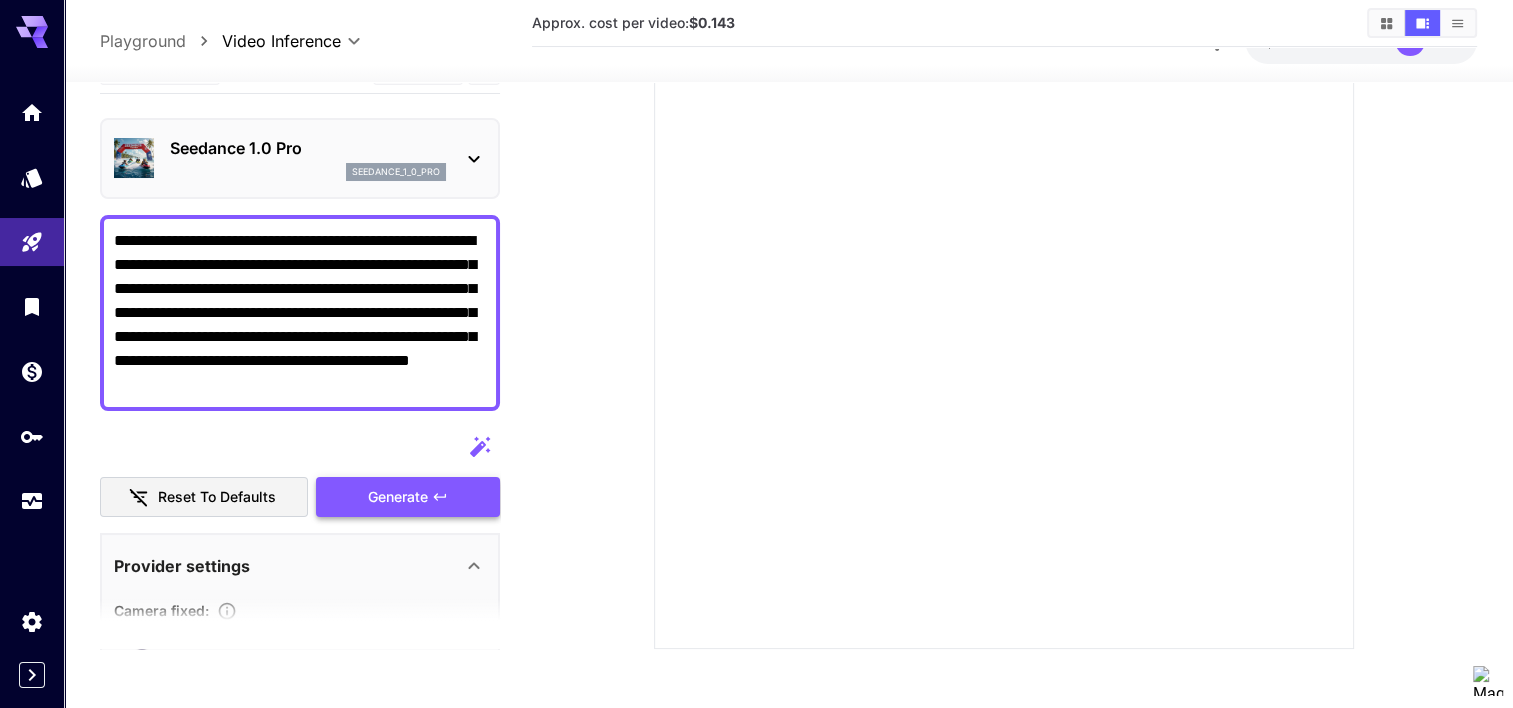 click on "Reset to defaults Generate" at bounding box center (300, 472) 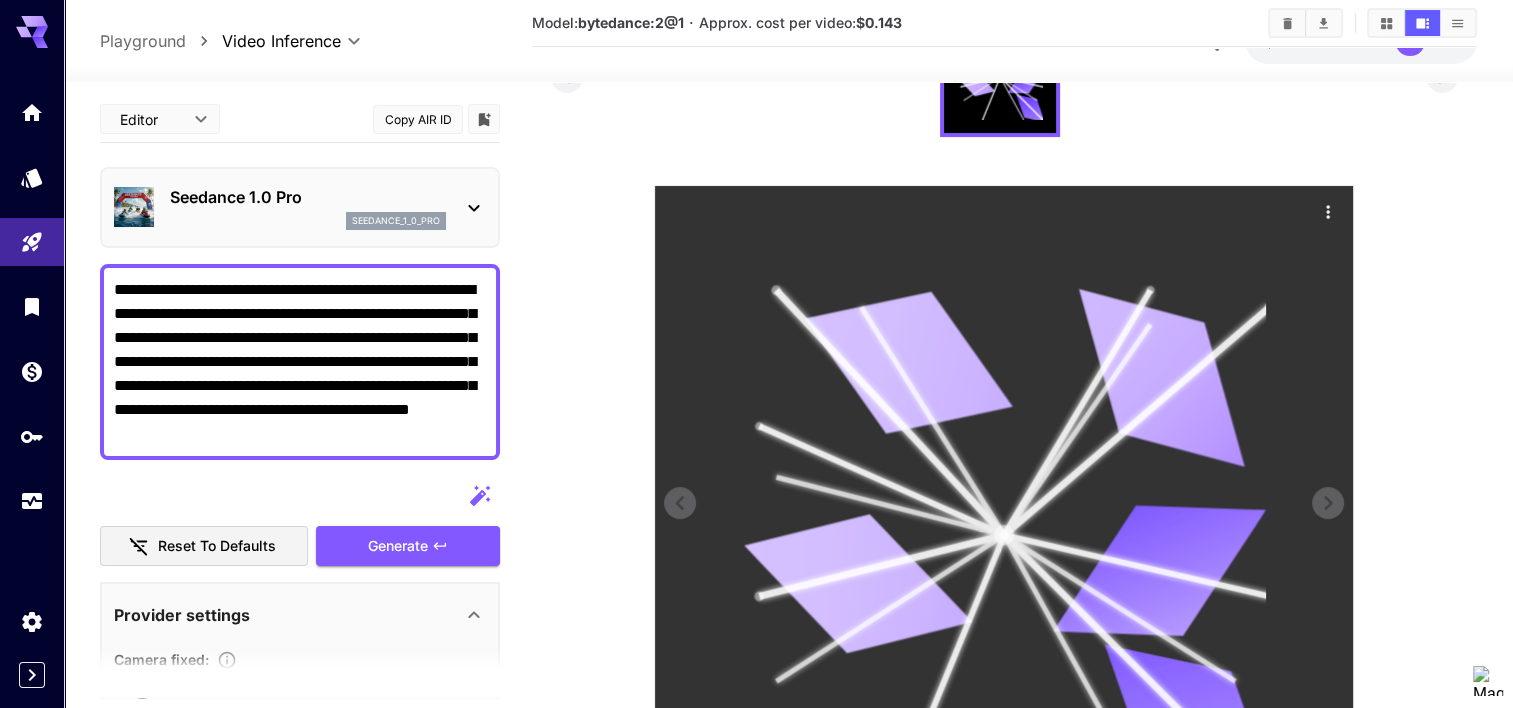 click 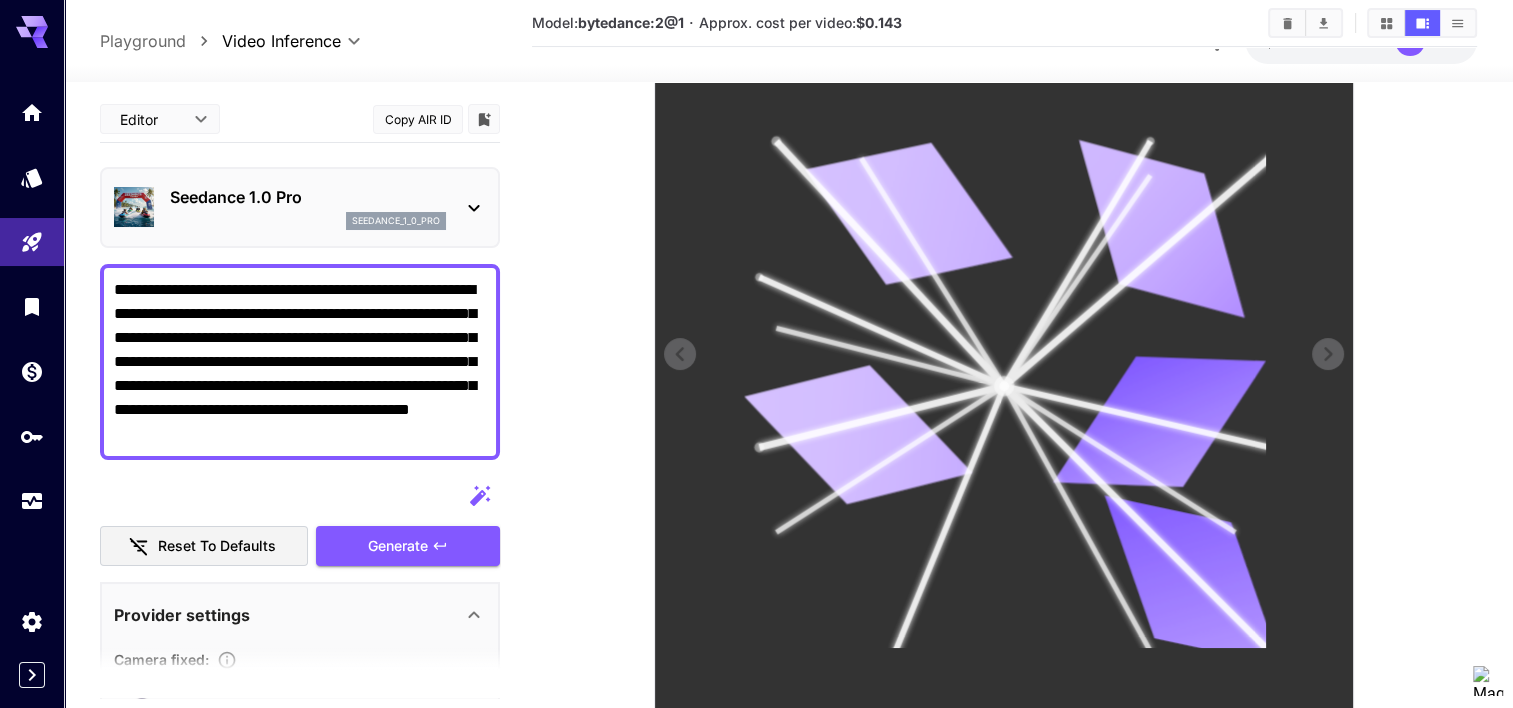 scroll, scrollTop: 413, scrollLeft: 0, axis: vertical 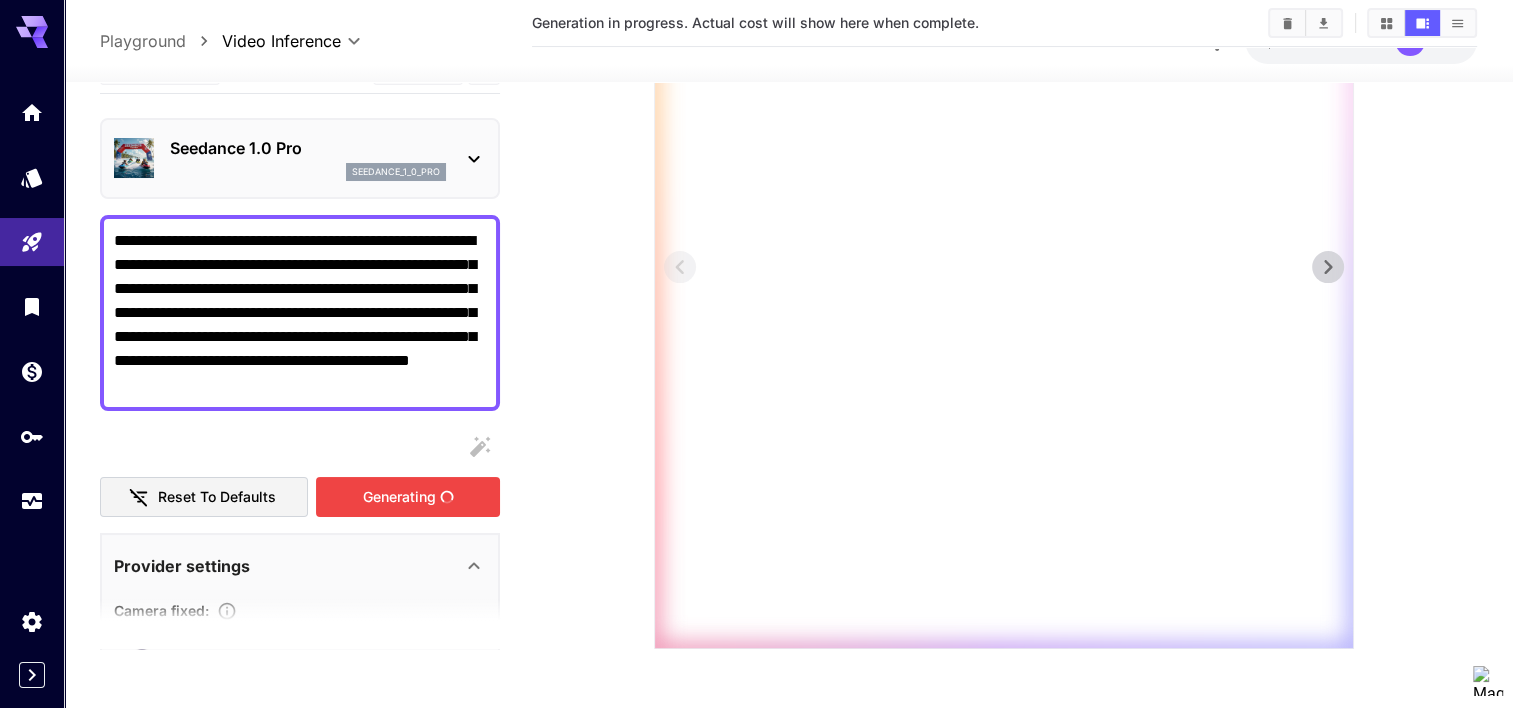 click on "**********" at bounding box center [300, 784] 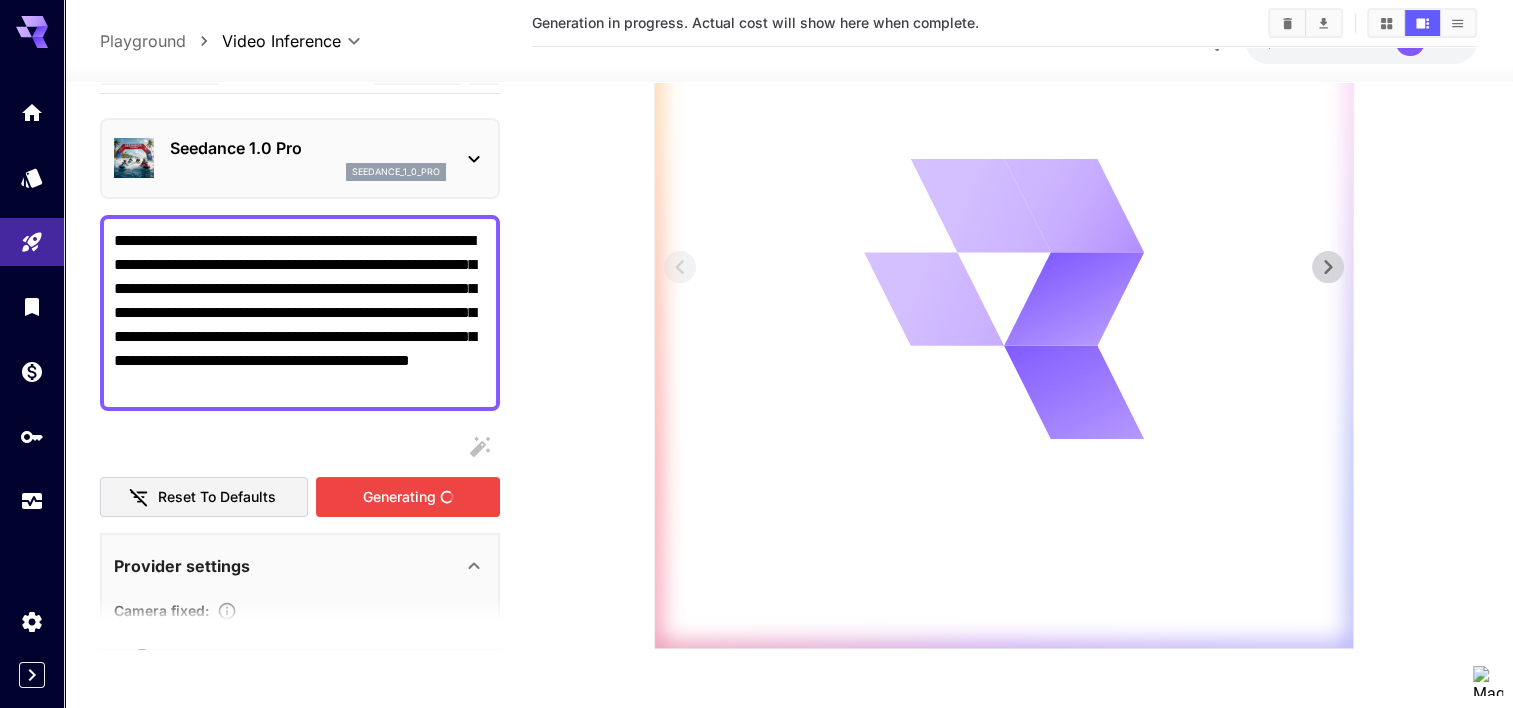 scroll, scrollTop: 413, scrollLeft: 0, axis: vertical 